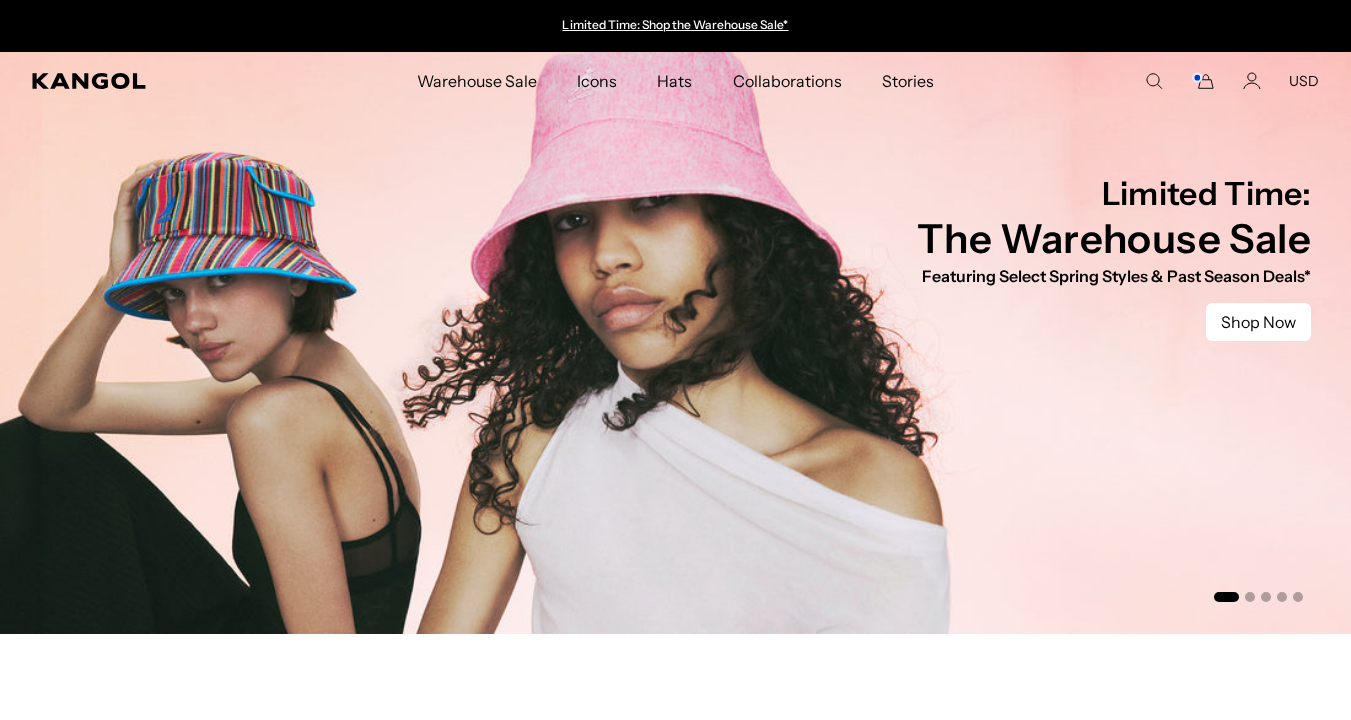 scroll, scrollTop: 0, scrollLeft: 0, axis: both 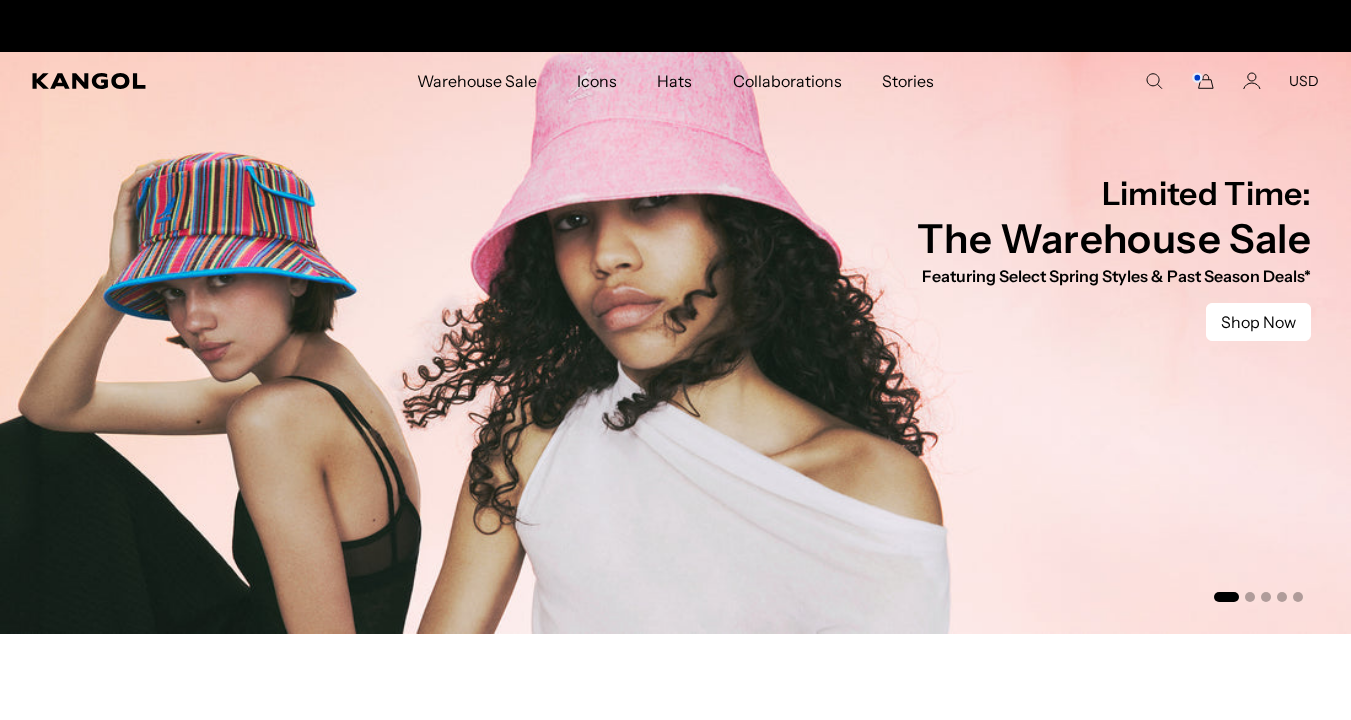 click 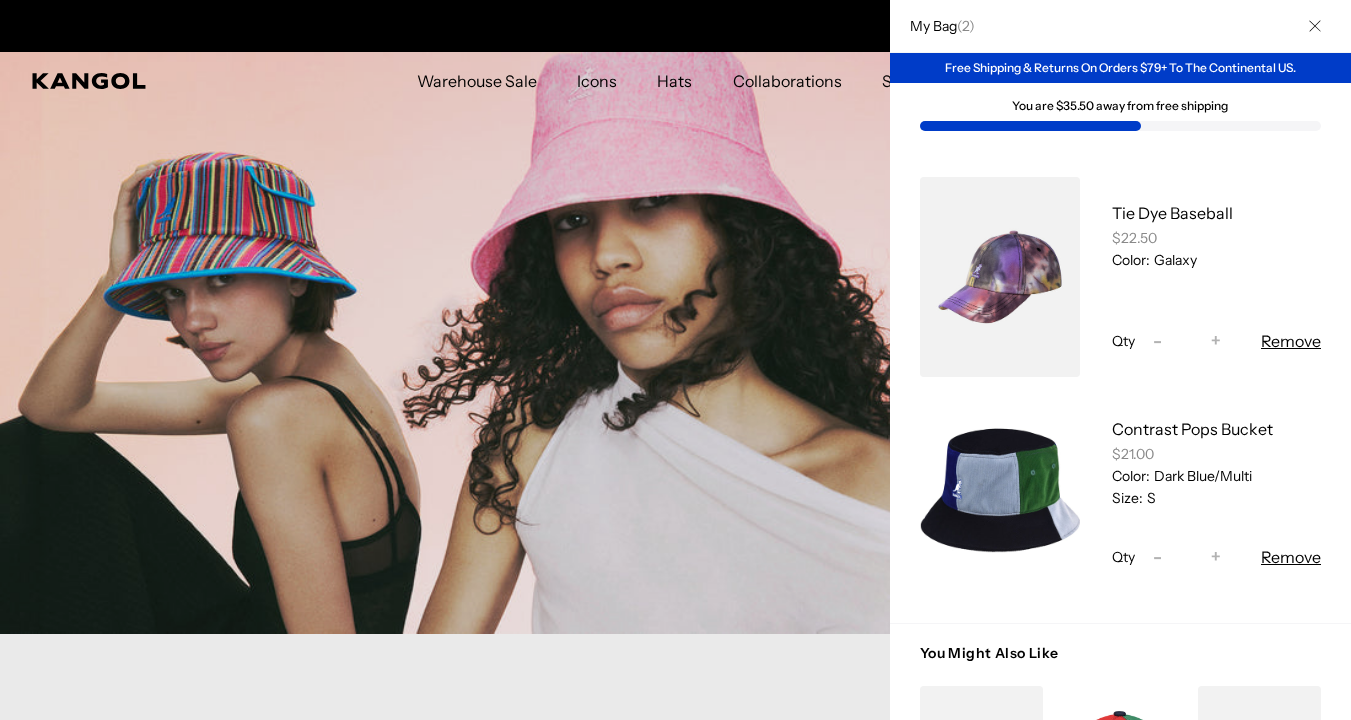 scroll, scrollTop: 0, scrollLeft: 412, axis: horizontal 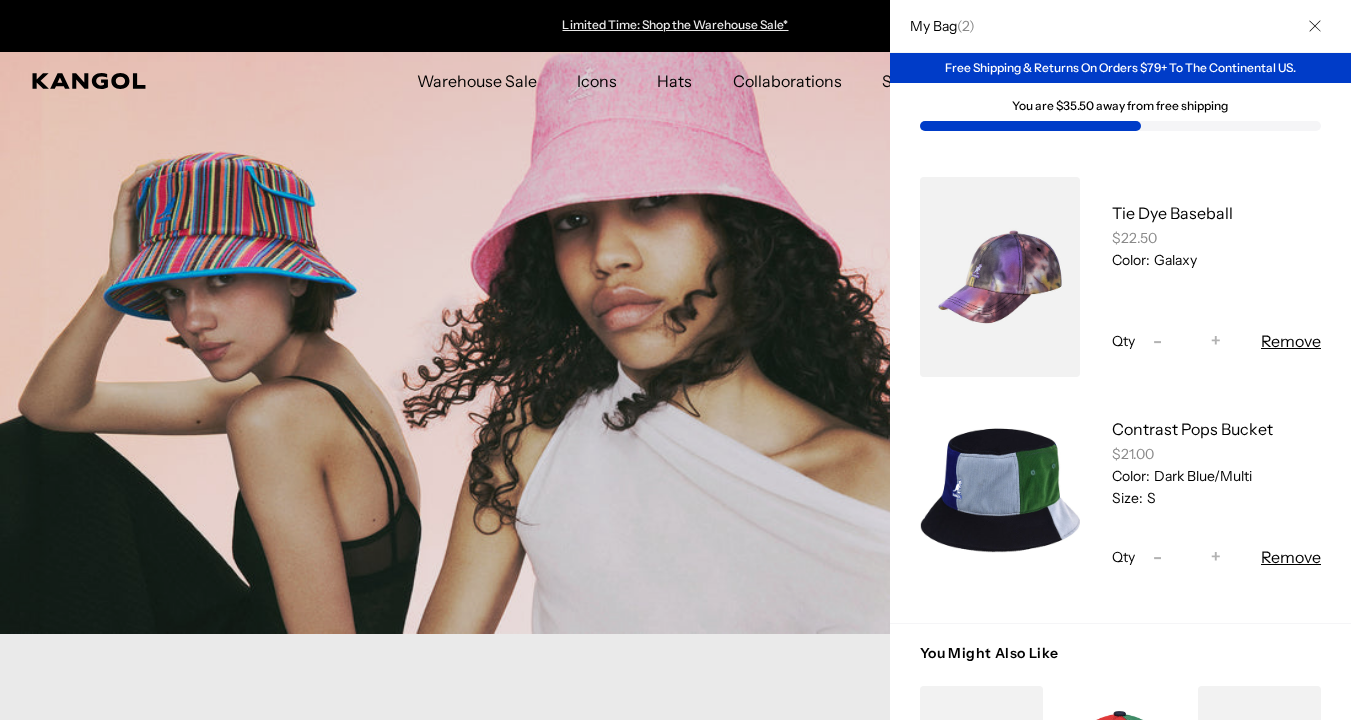 click at bounding box center [675, 360] 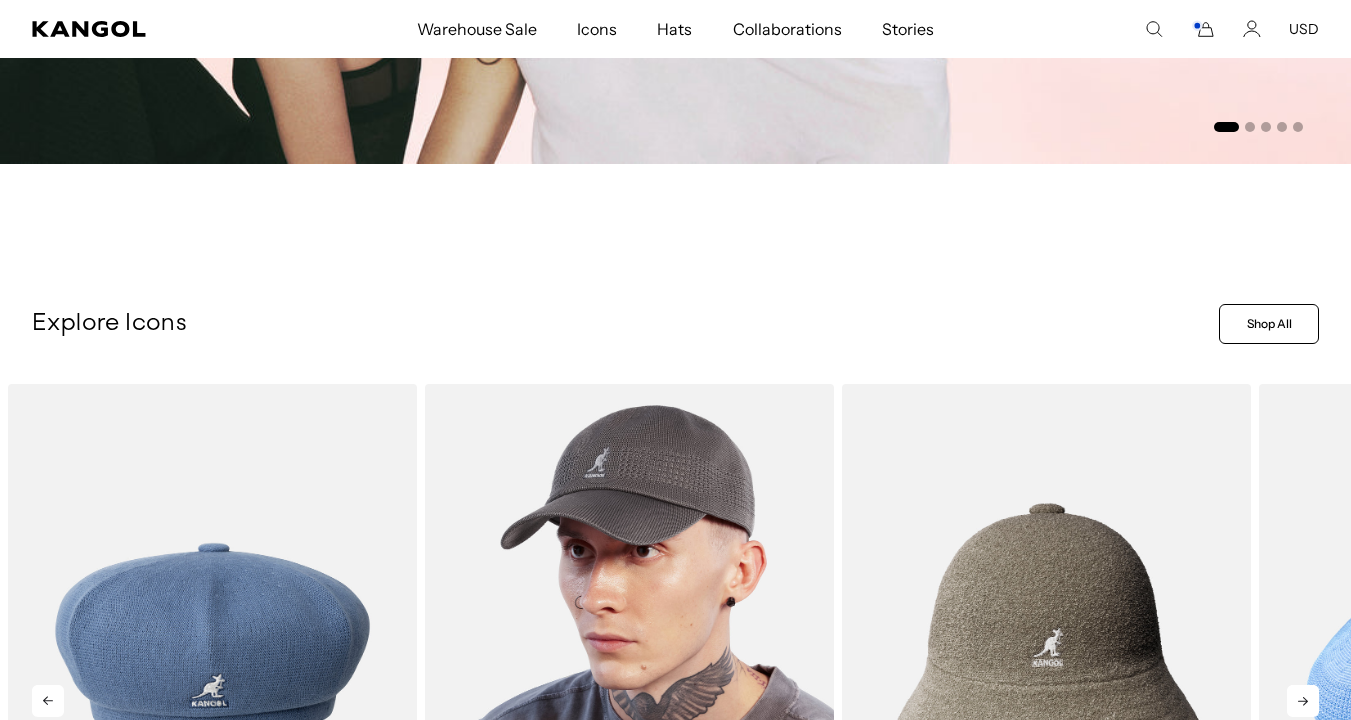 scroll, scrollTop: -31, scrollLeft: 0, axis: vertical 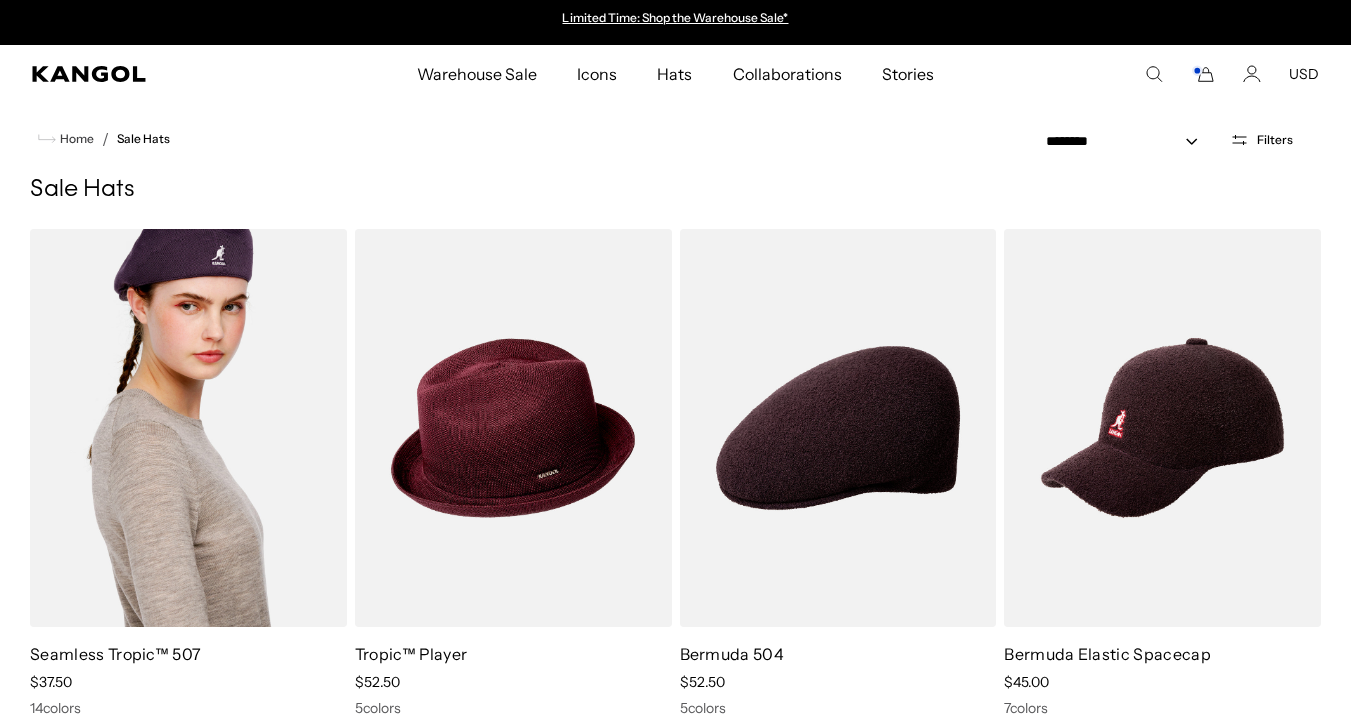 click at bounding box center [188, 428] 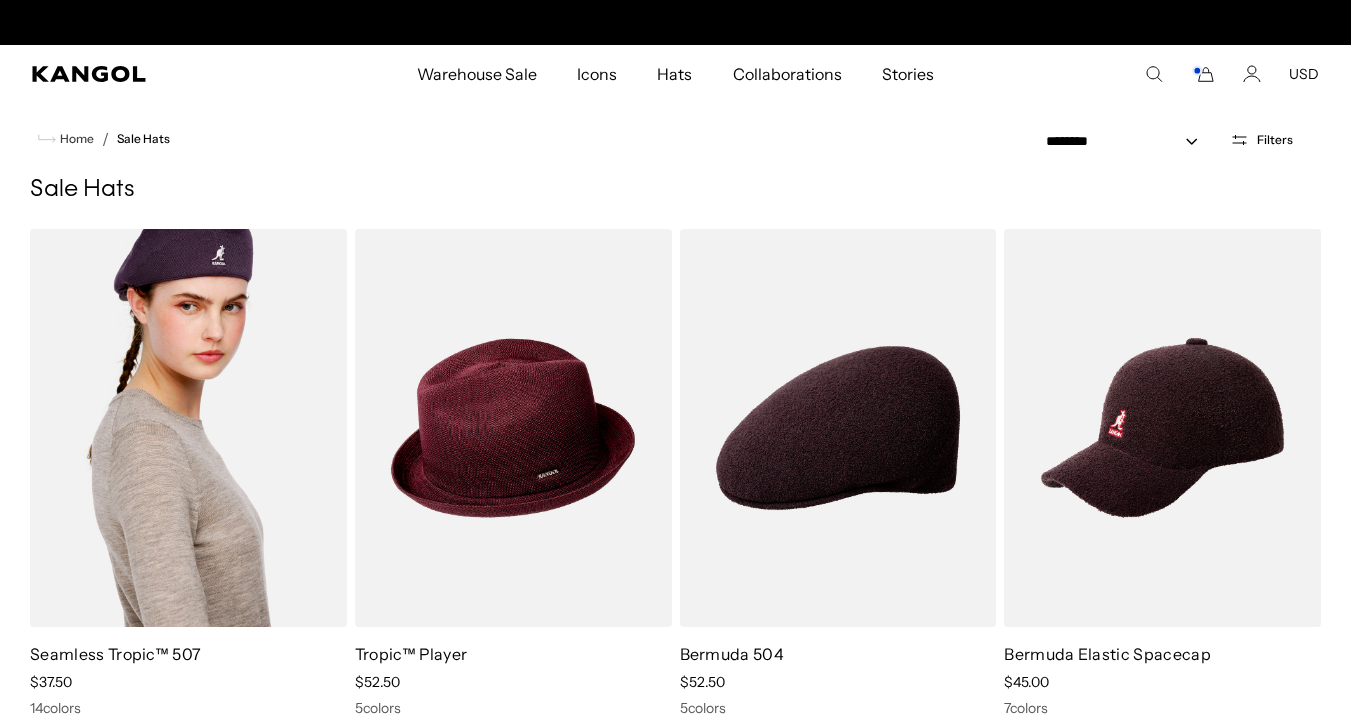 scroll, scrollTop: 0, scrollLeft: 412, axis: horizontal 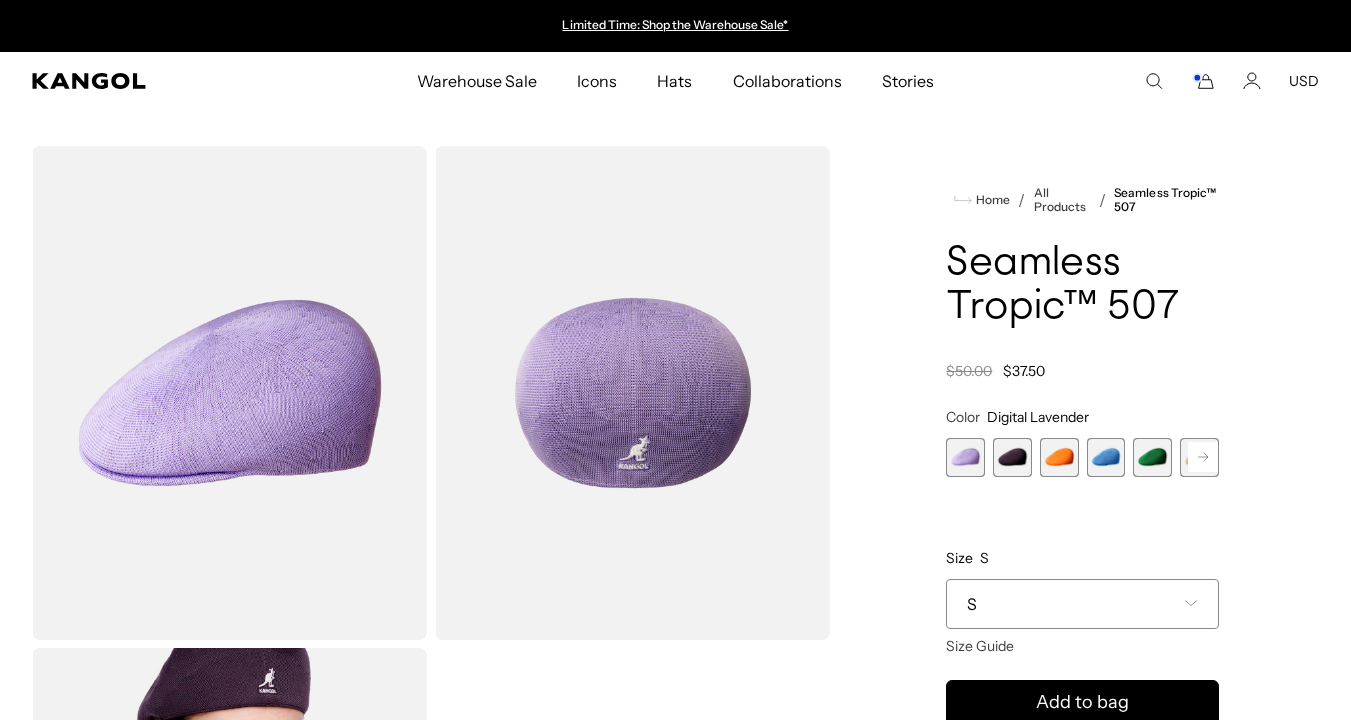 click at bounding box center (1012, 457) 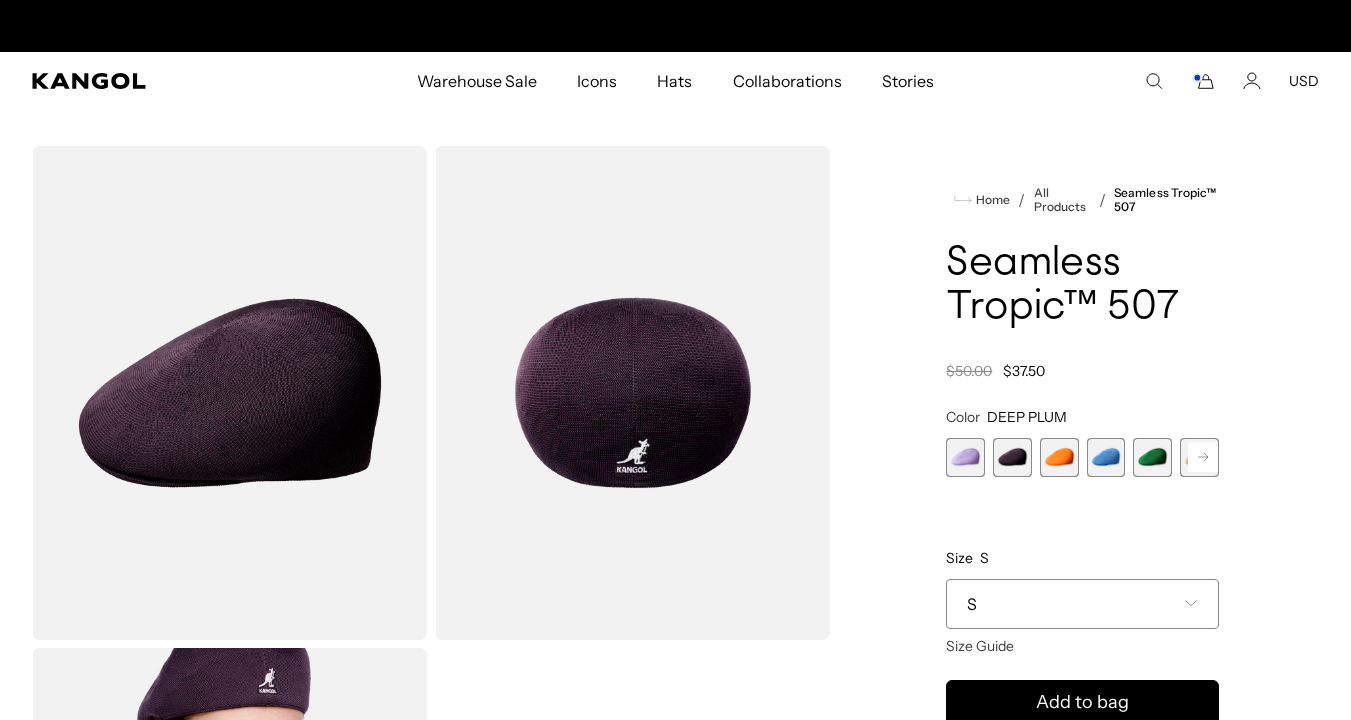 scroll, scrollTop: 56, scrollLeft: 0, axis: vertical 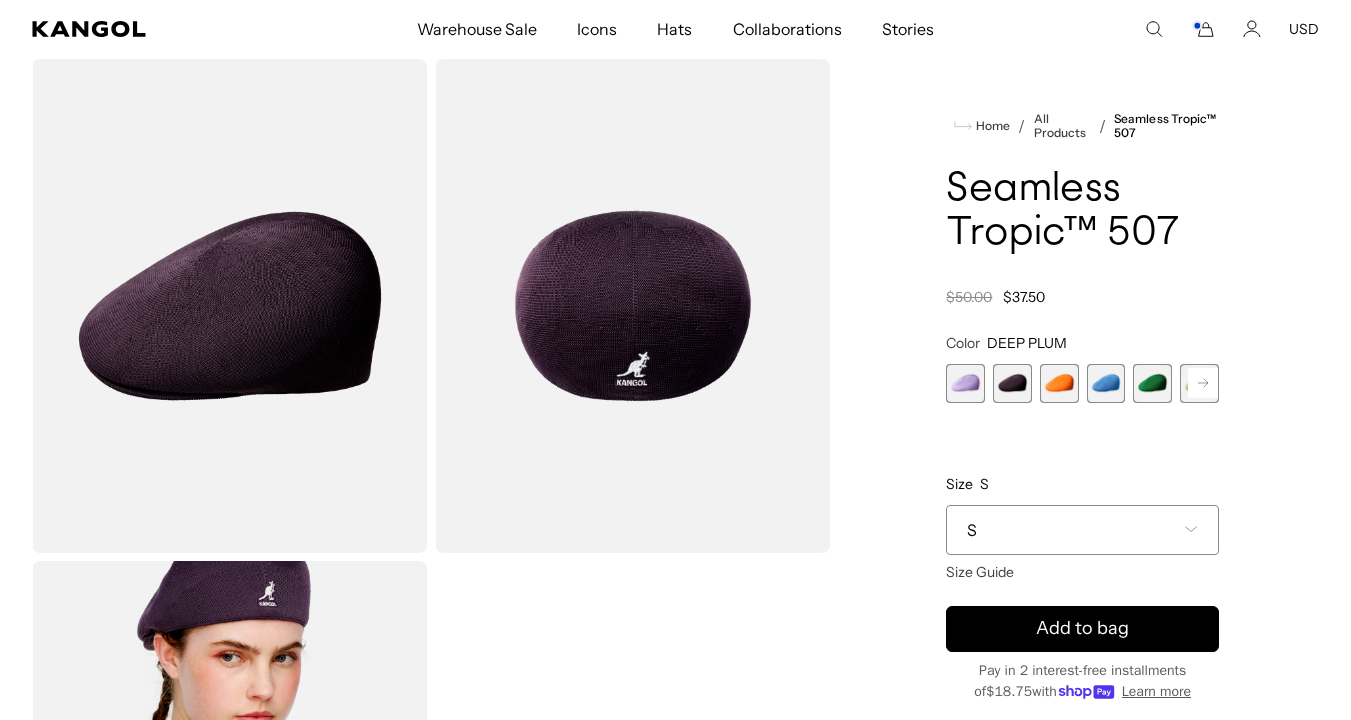 click at bounding box center [1059, 383] 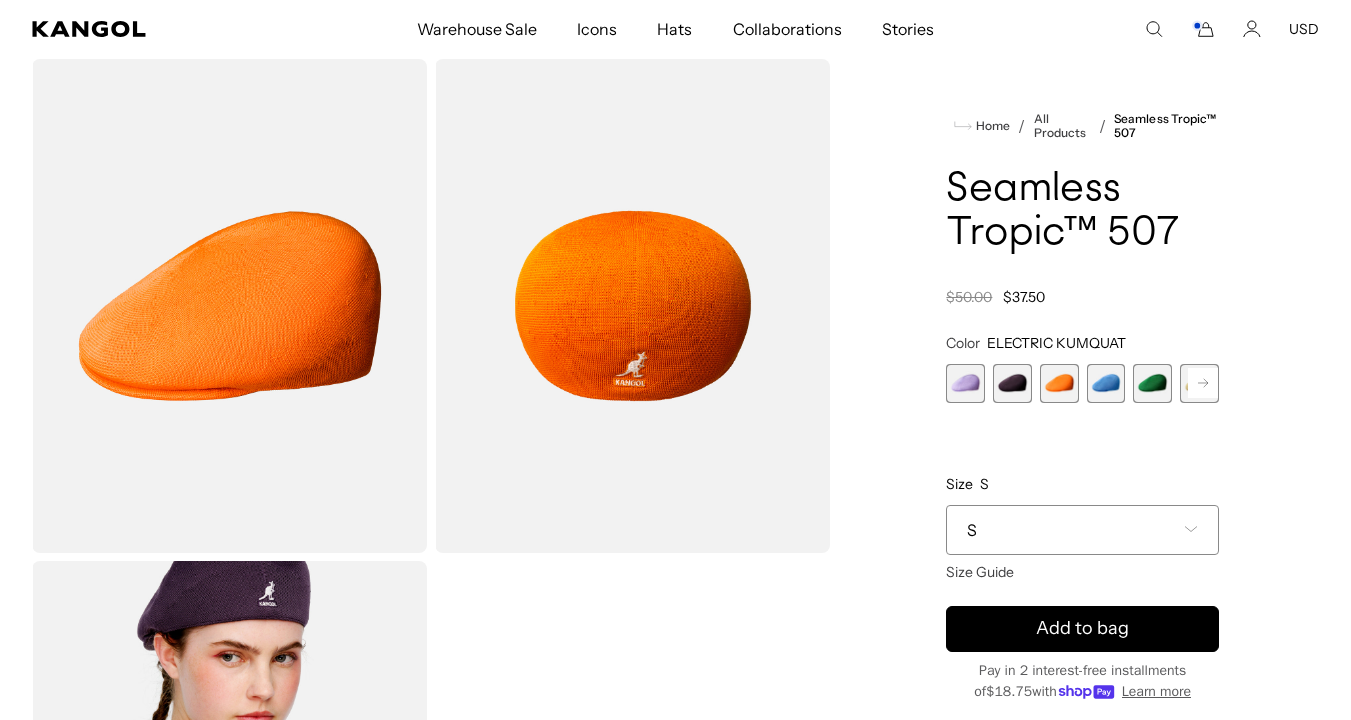 click at bounding box center (965, 383) 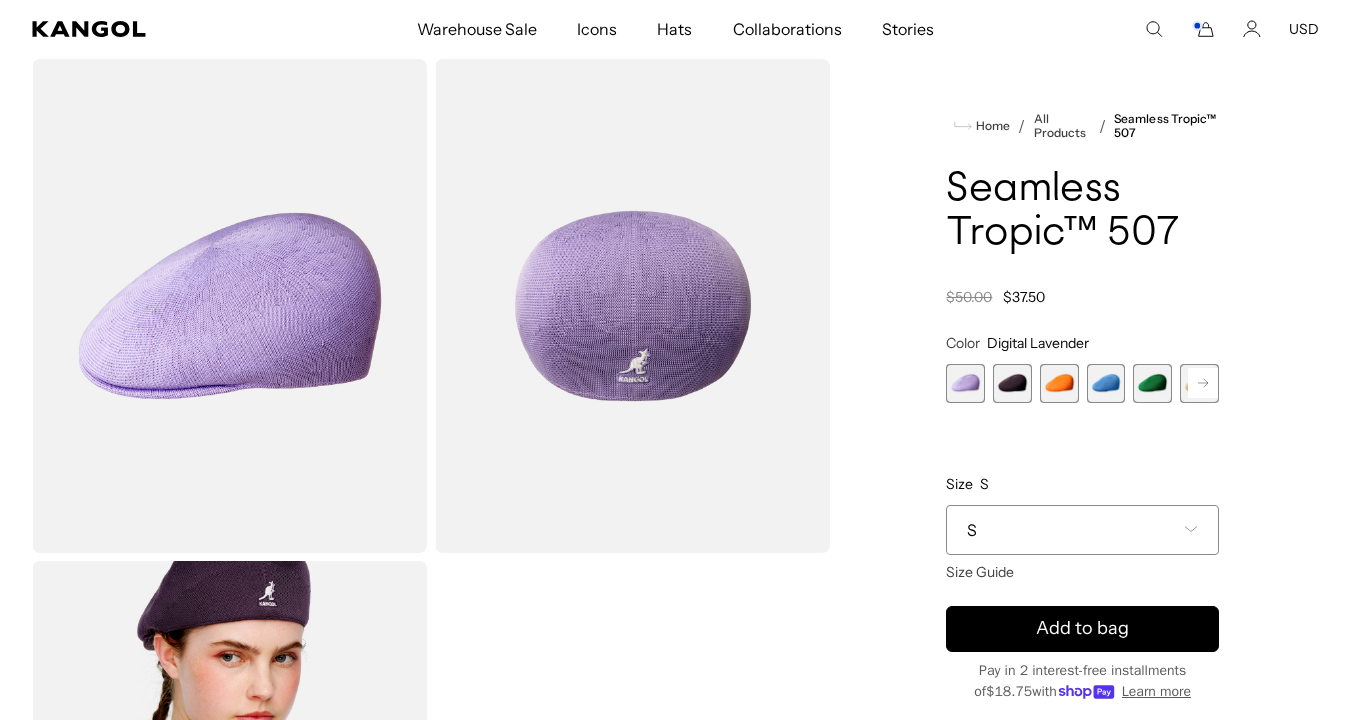 scroll, scrollTop: 0, scrollLeft: 412, axis: horizontal 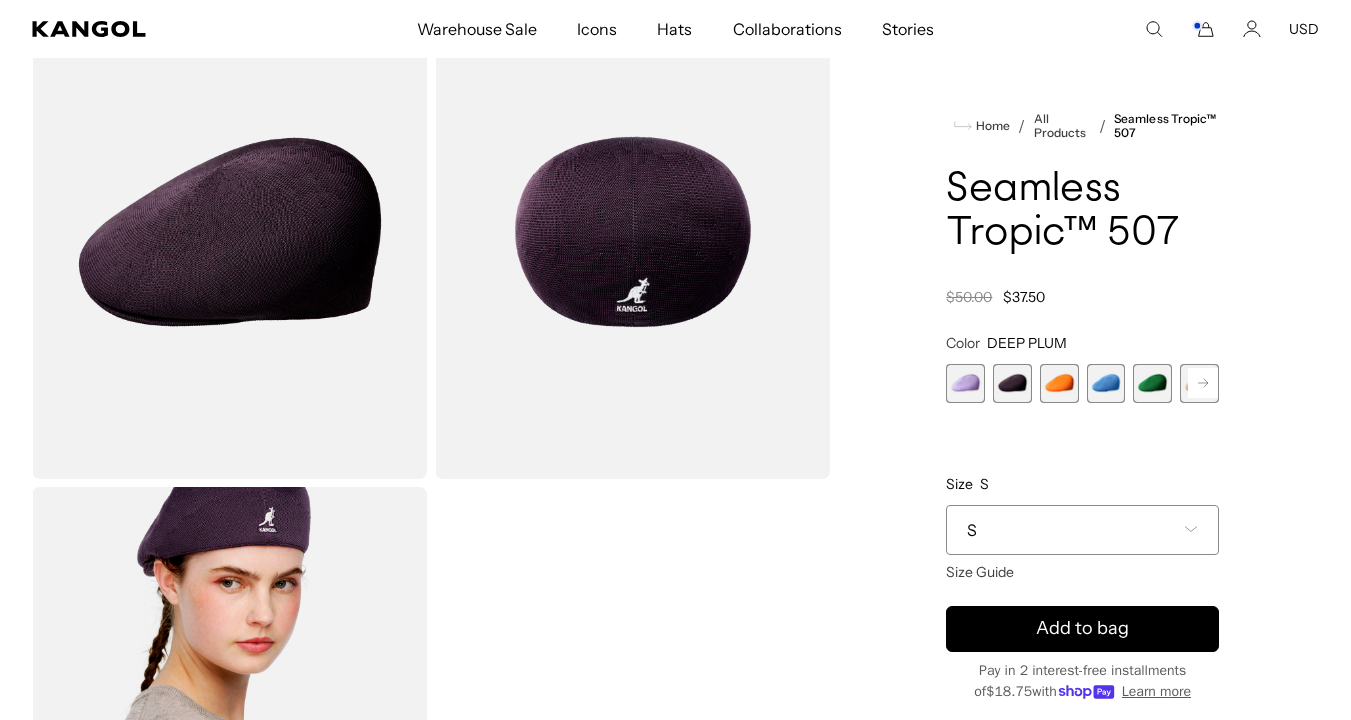click on "S" at bounding box center (1082, 530) 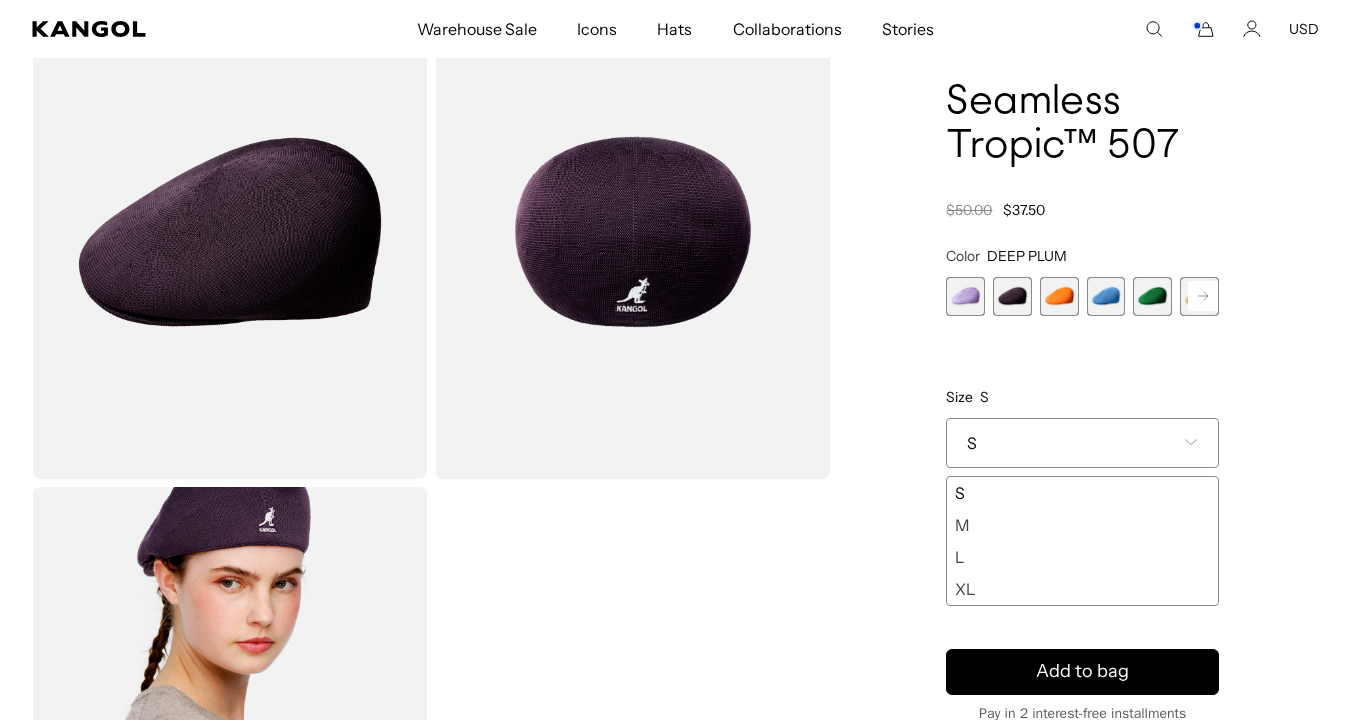 scroll, scrollTop: 0, scrollLeft: 412, axis: horizontal 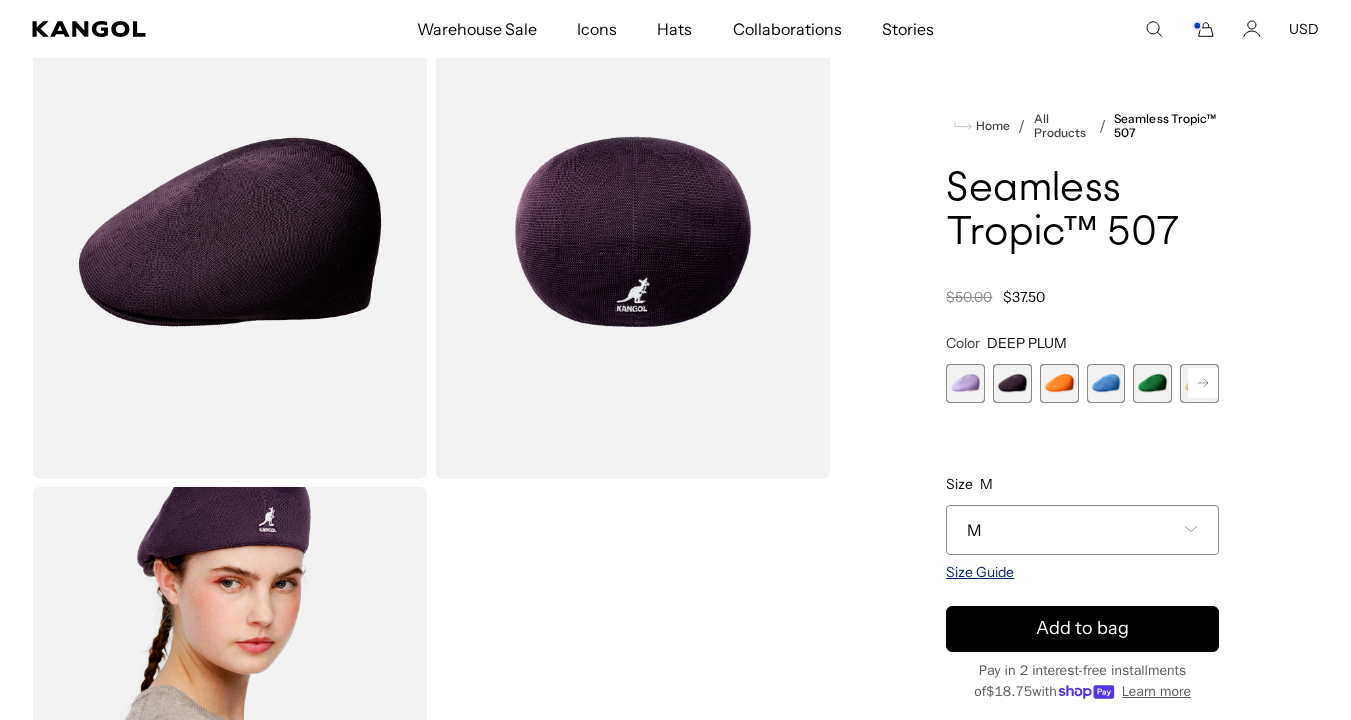 click on "Size Guide" at bounding box center (980, 572) 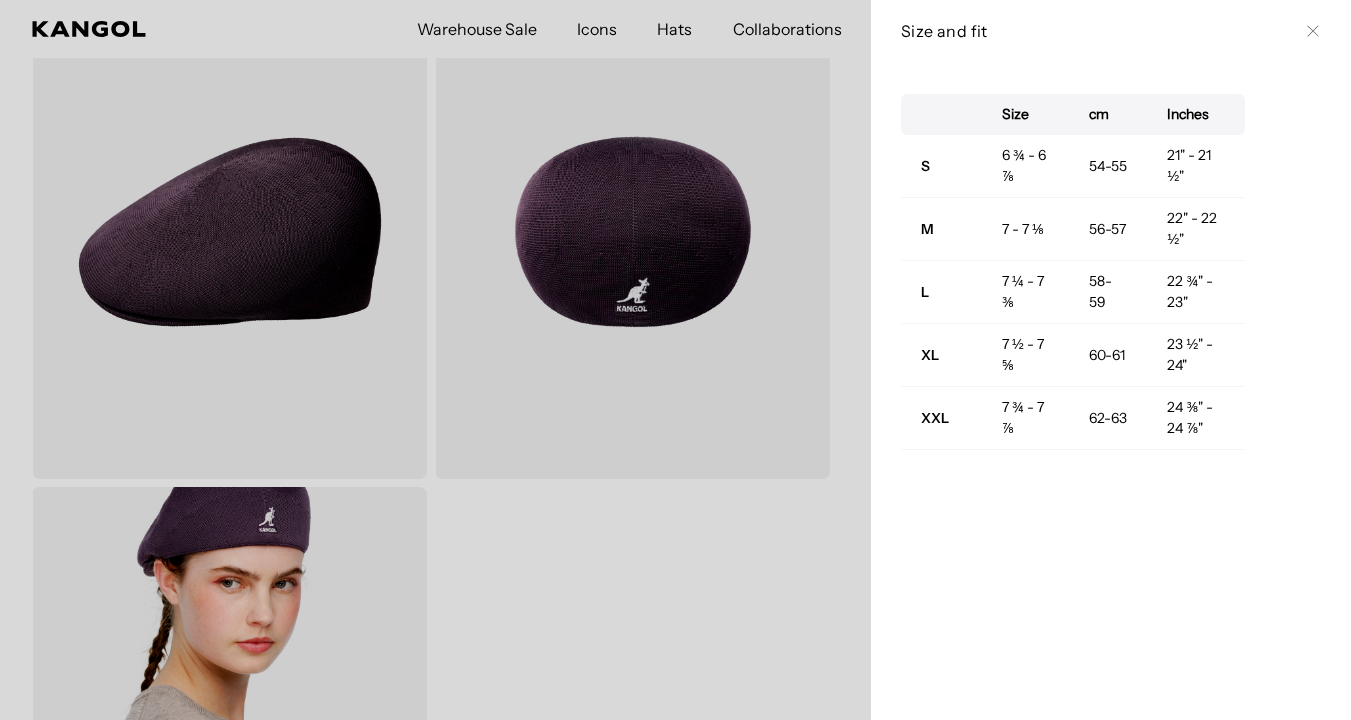 scroll, scrollTop: 0, scrollLeft: 412, axis: horizontal 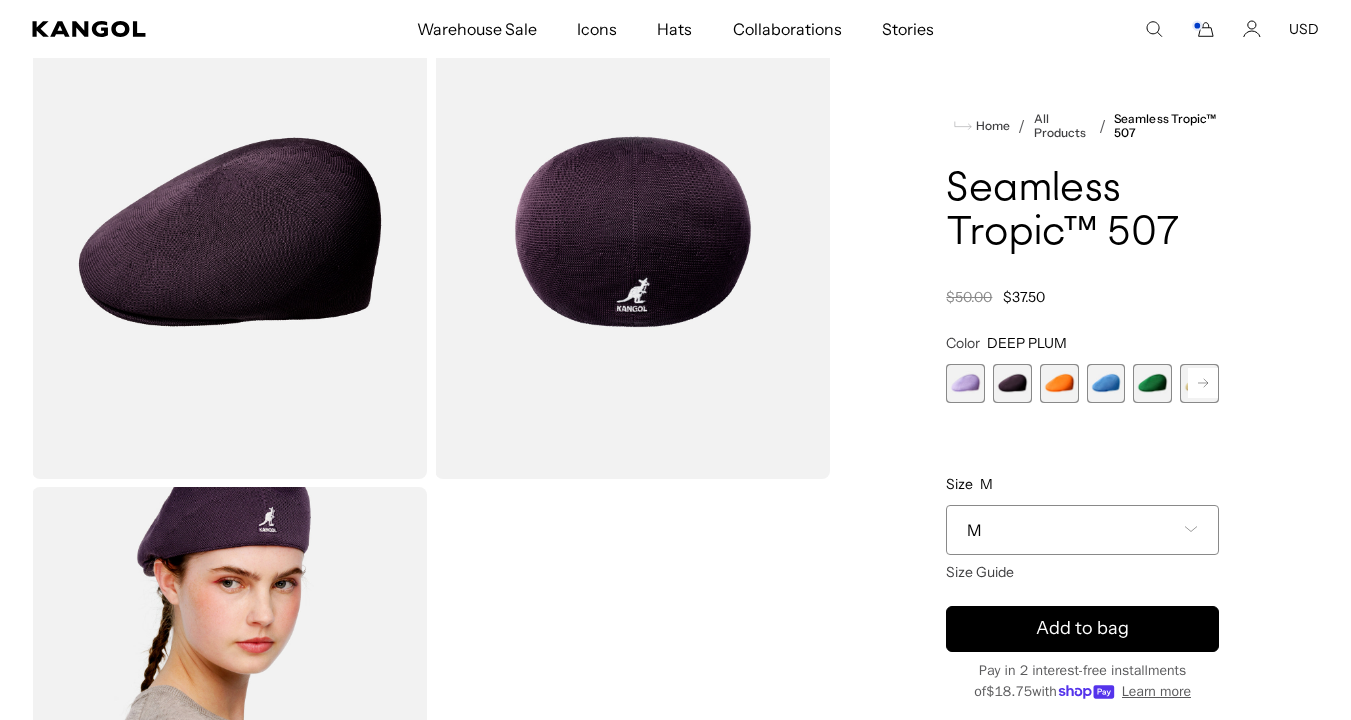 click on "M" at bounding box center [1082, 530] 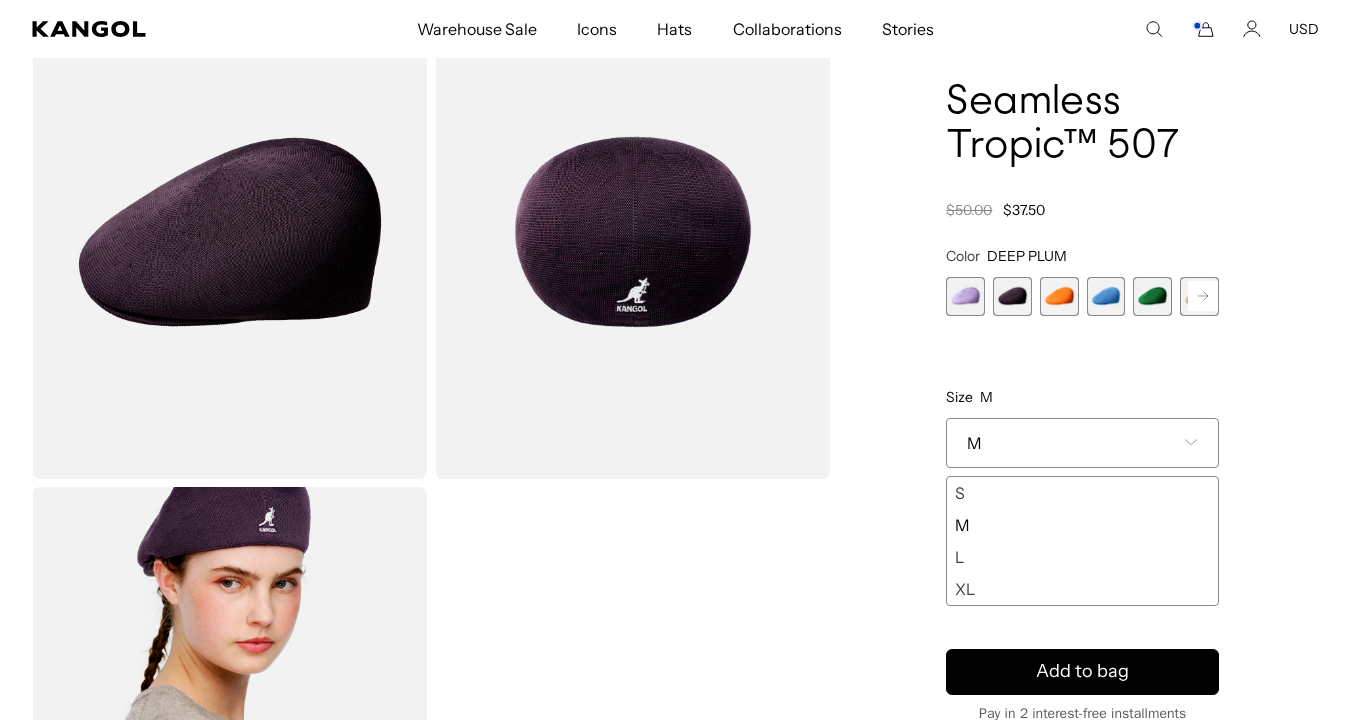 click on "L" at bounding box center (1082, 557) 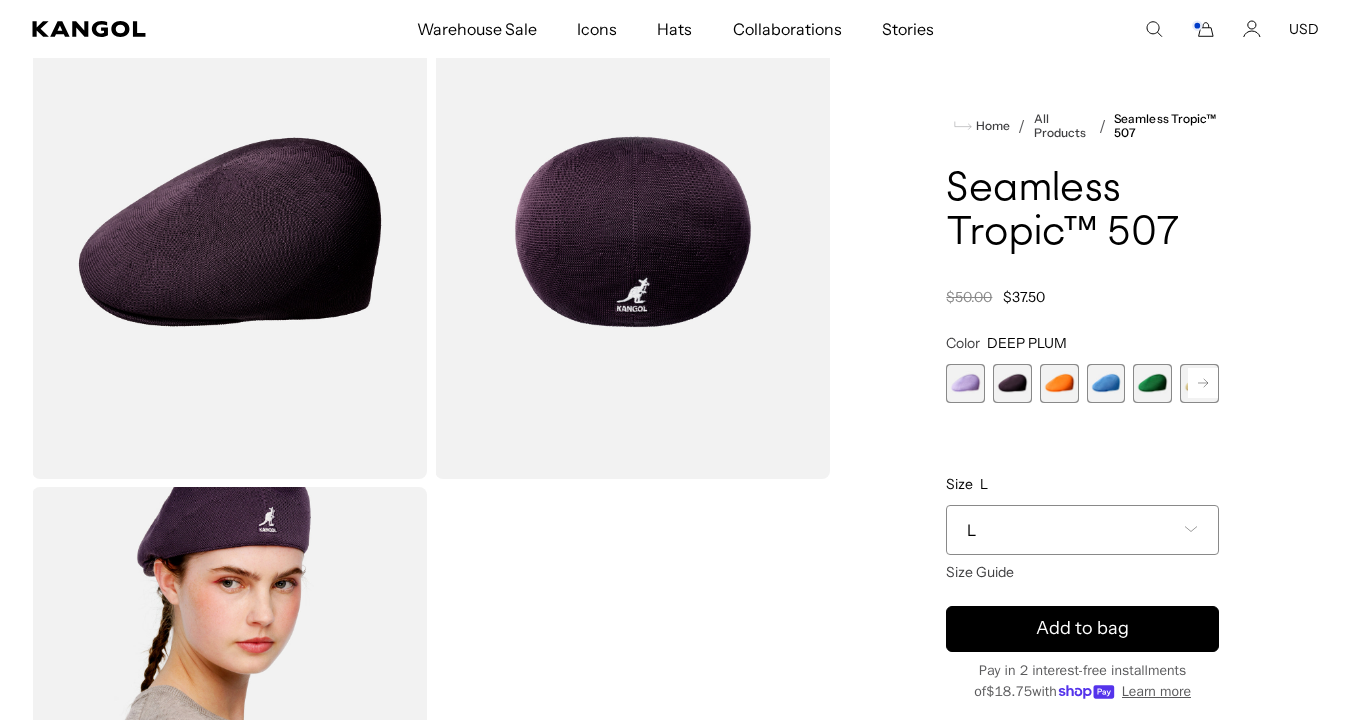 scroll, scrollTop: 0, scrollLeft: 0, axis: both 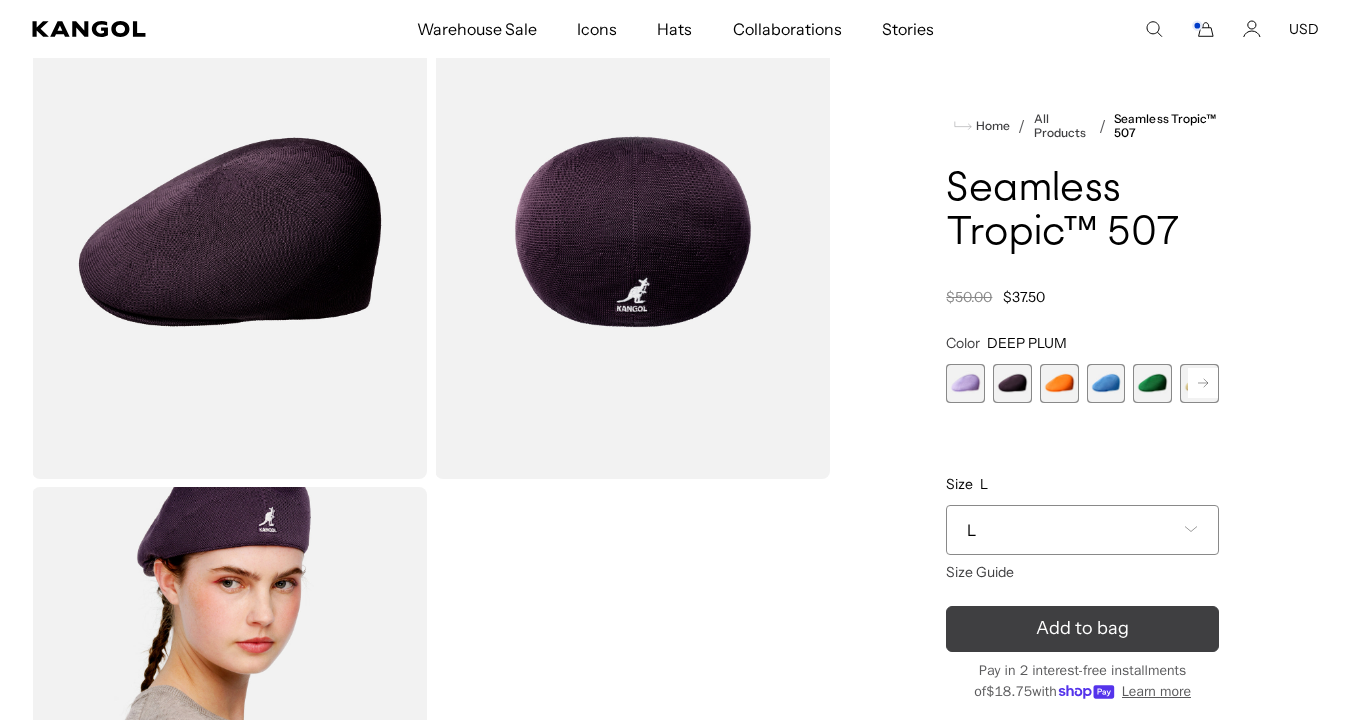 click on "Add to bag" at bounding box center (1082, 628) 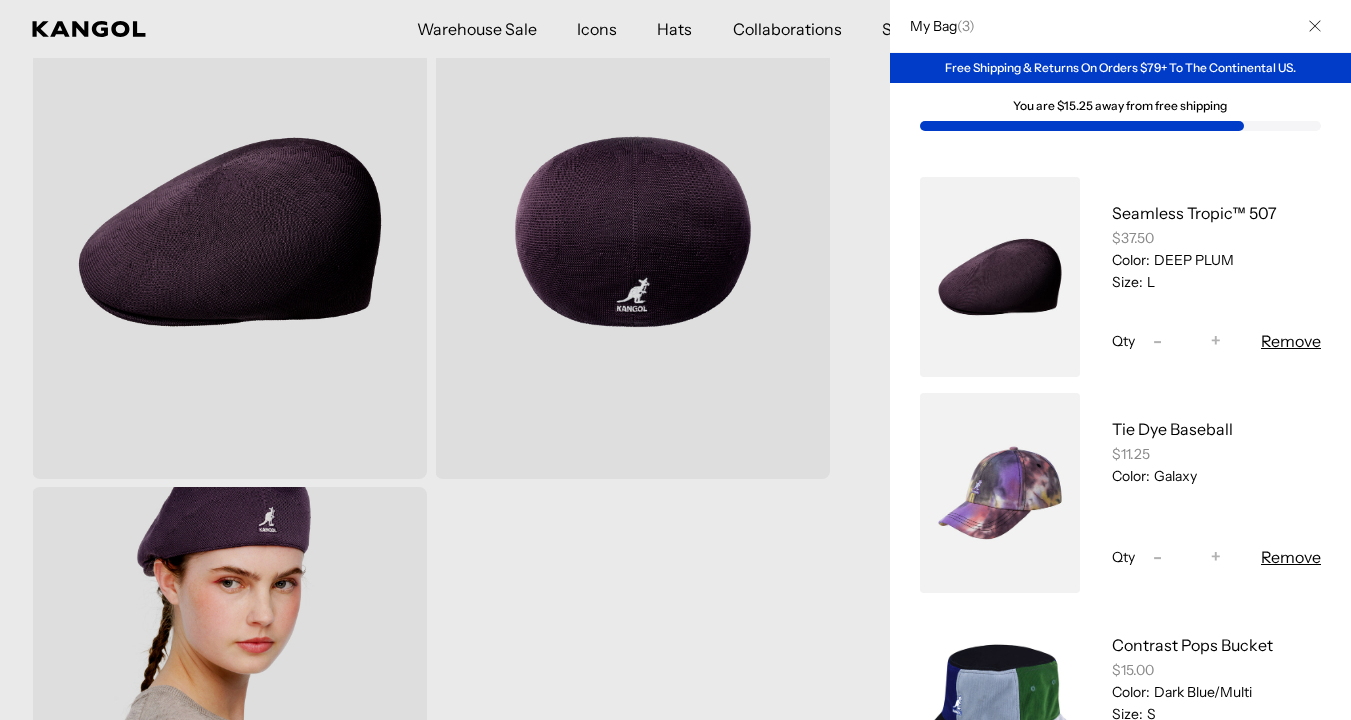 scroll, scrollTop: 0, scrollLeft: 412, axis: horizontal 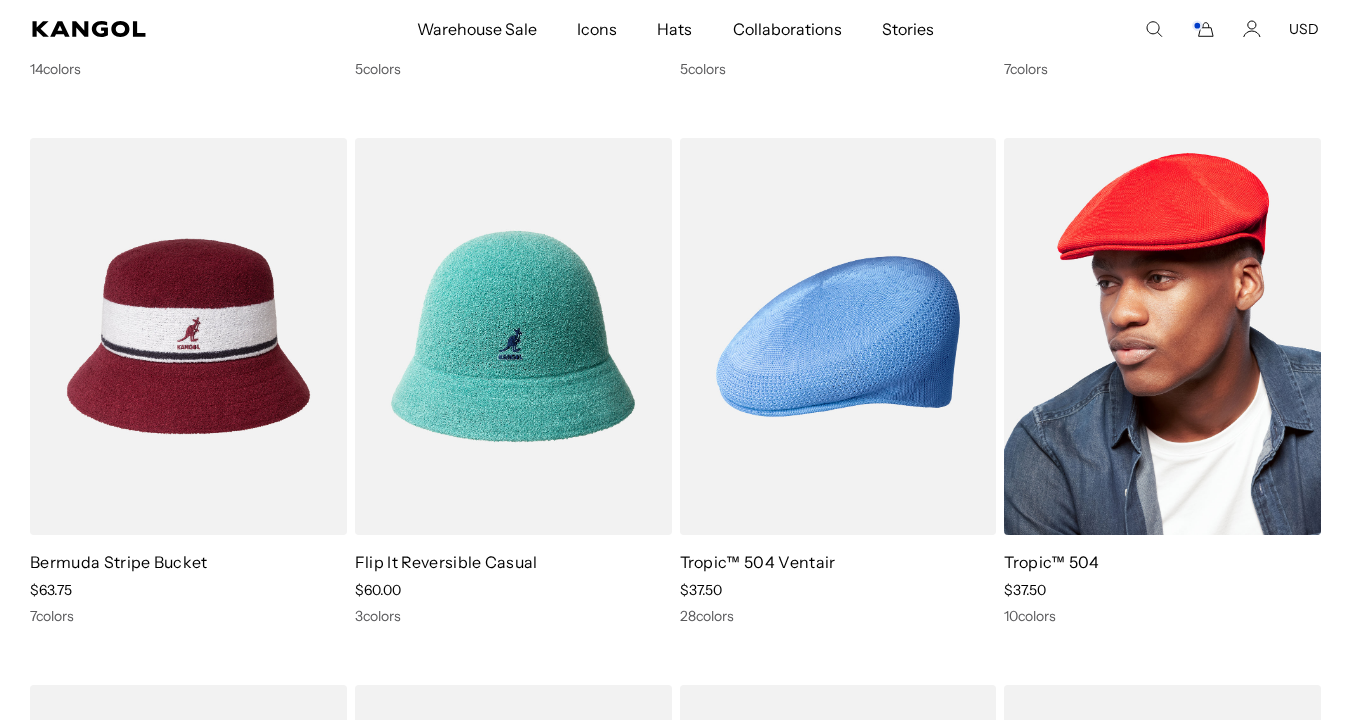 click at bounding box center (1162, 337) 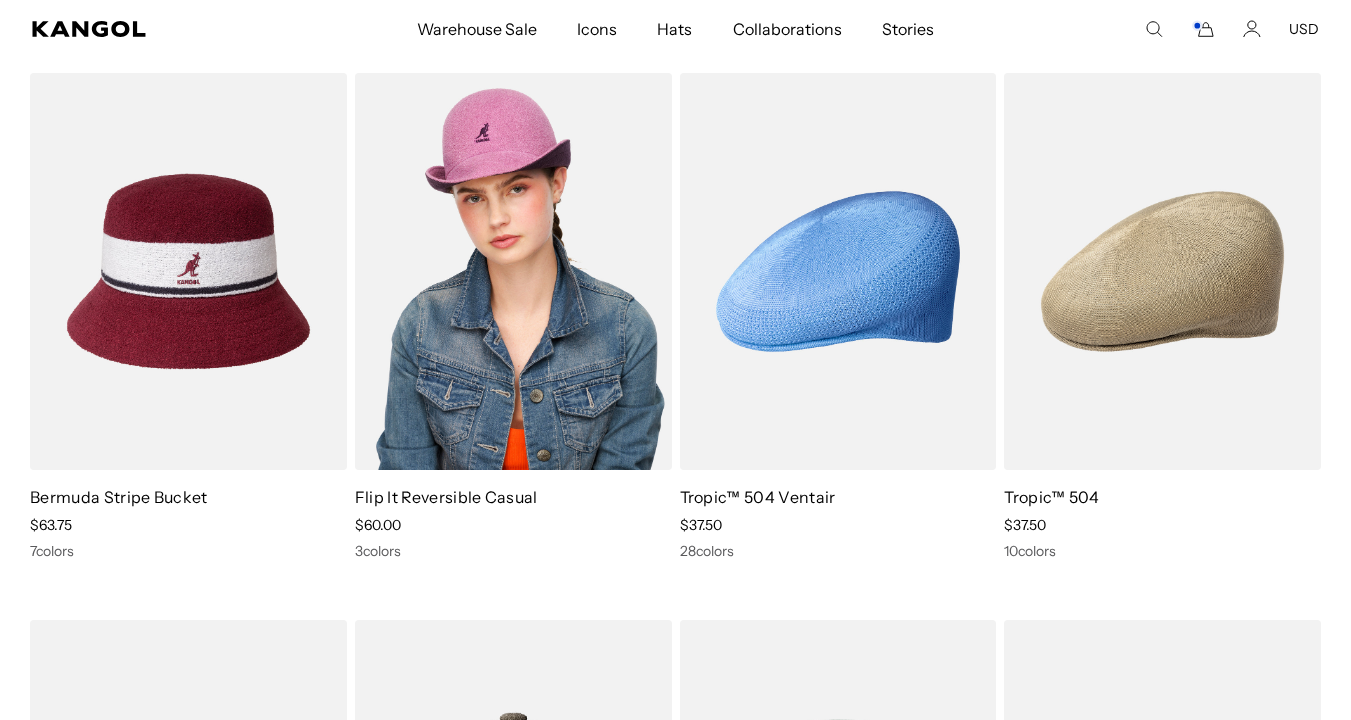scroll, scrollTop: 720, scrollLeft: 0, axis: vertical 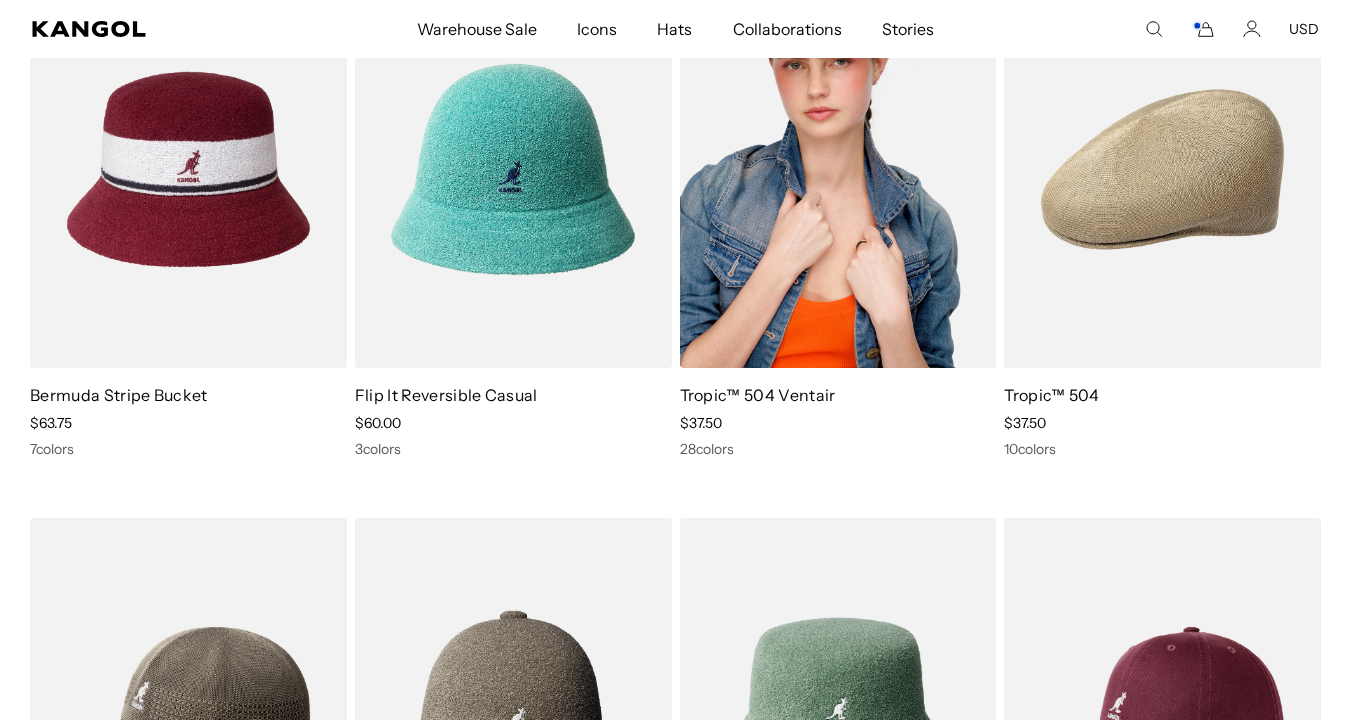 click at bounding box center [838, 170] 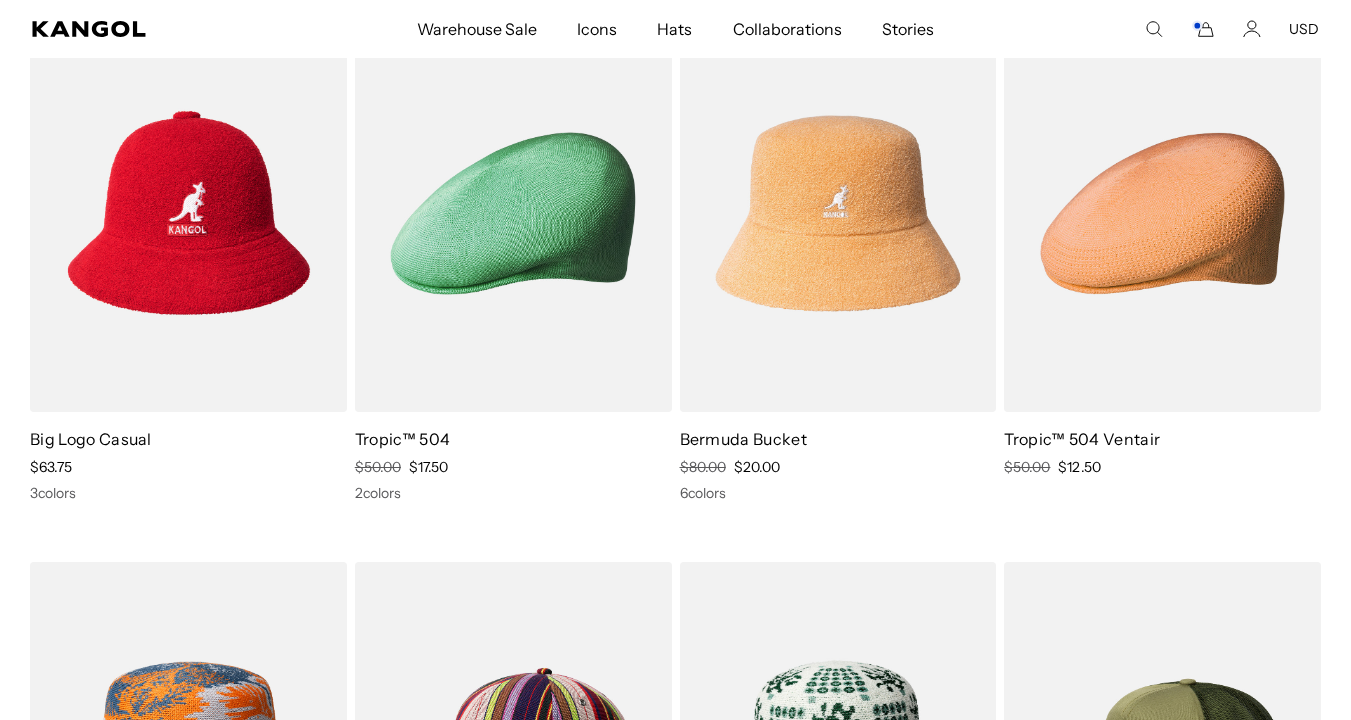 scroll, scrollTop: 2417, scrollLeft: 0, axis: vertical 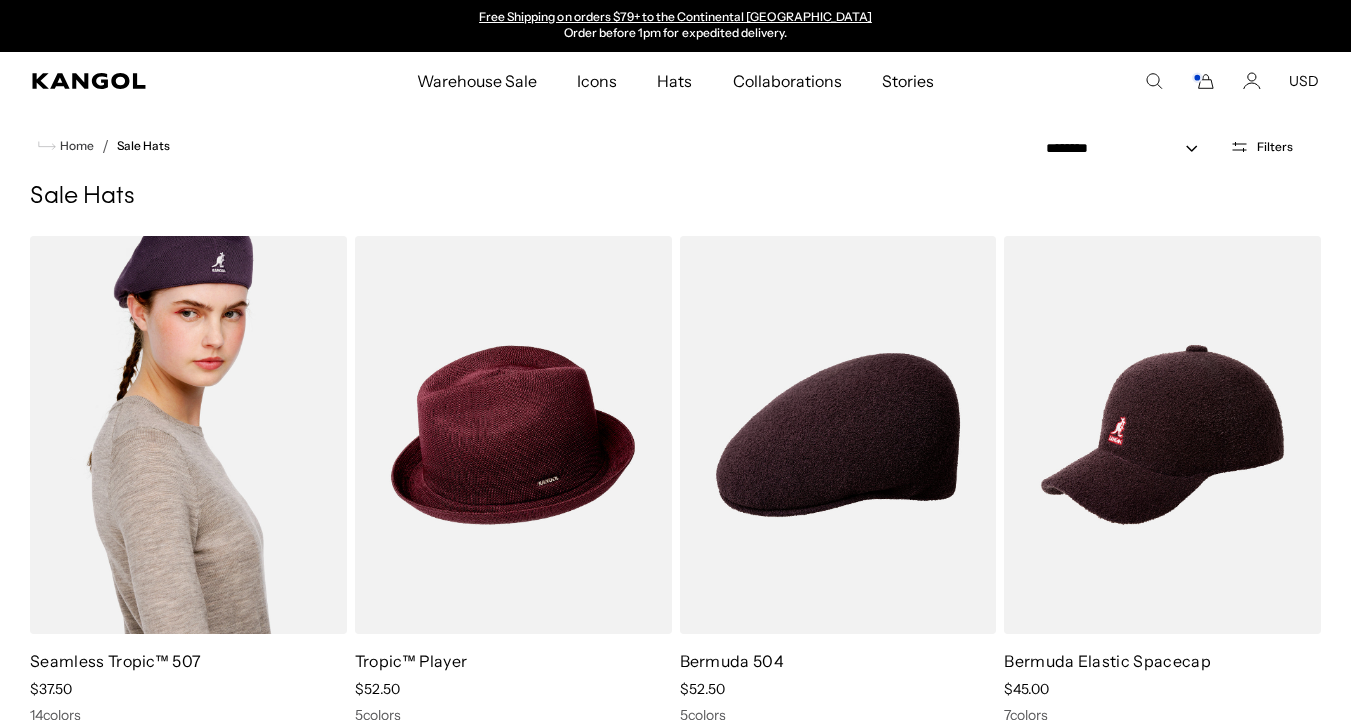 click at bounding box center (188, 435) 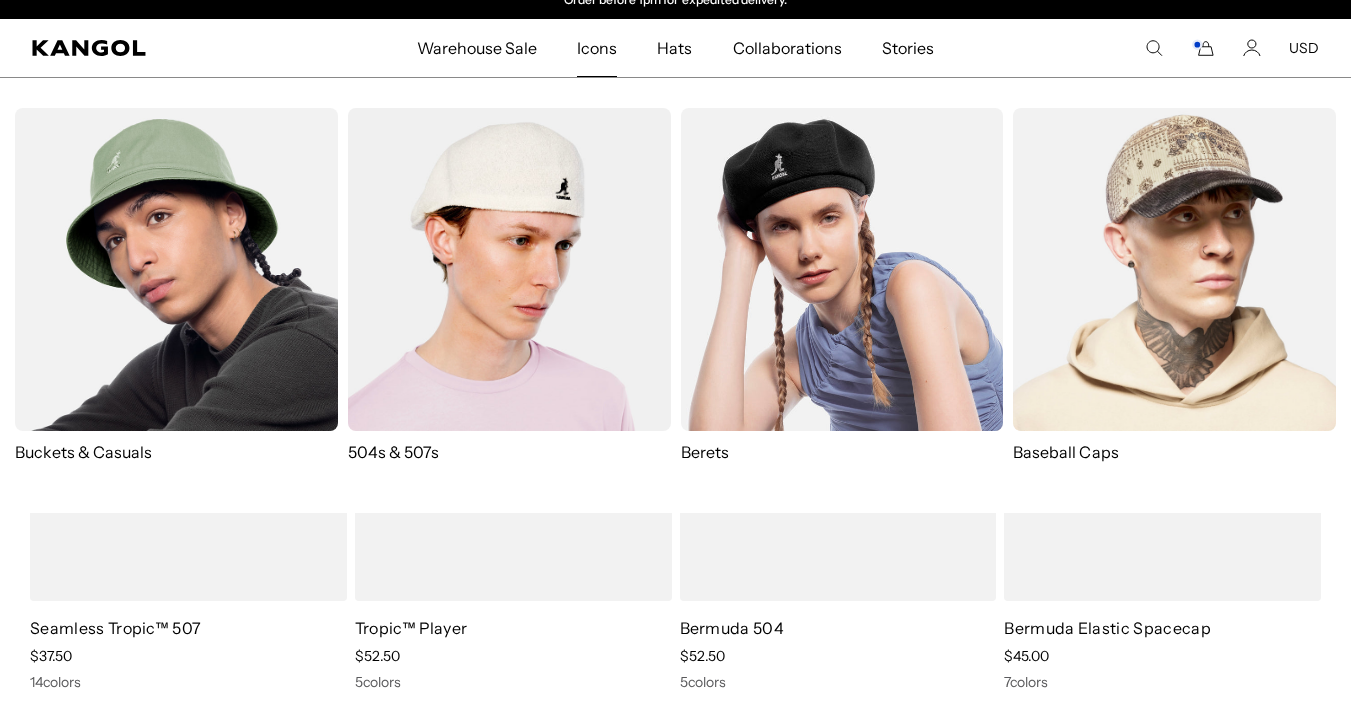 scroll, scrollTop: 55, scrollLeft: 0, axis: vertical 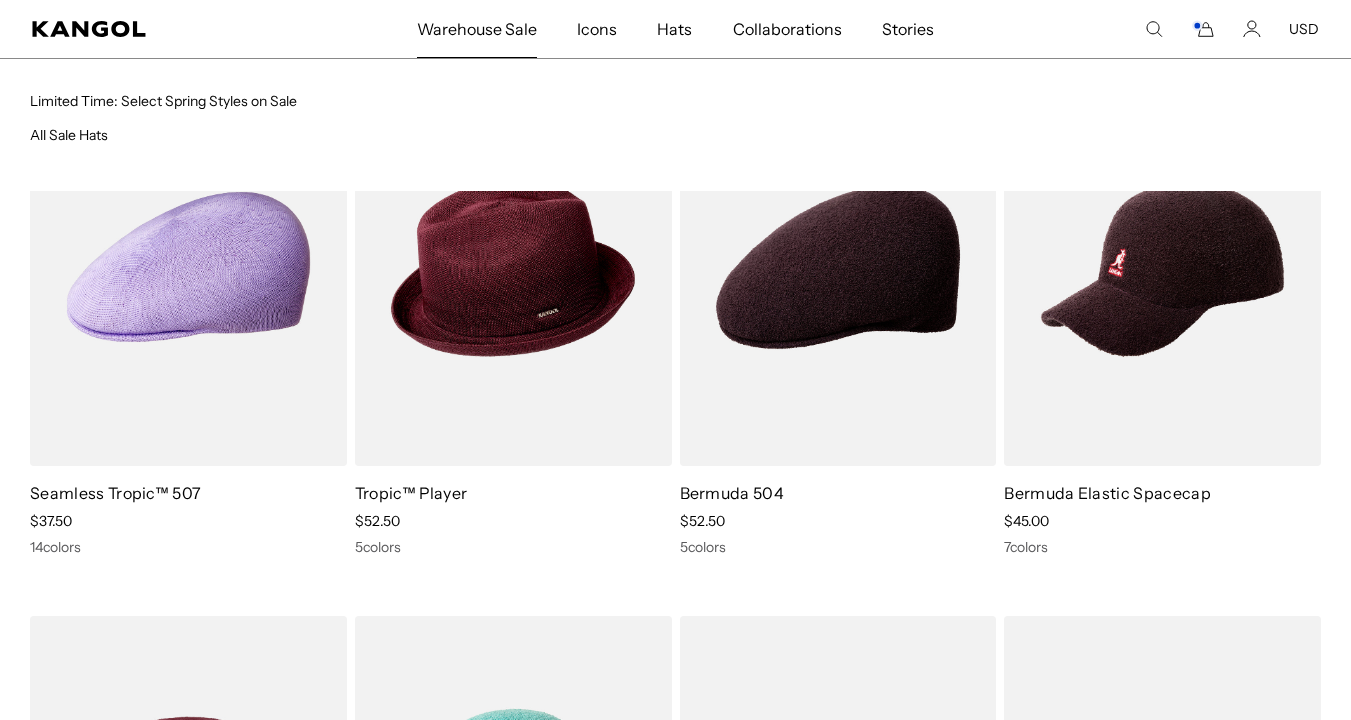 click on "Warehouse Sale" at bounding box center (477, 29) 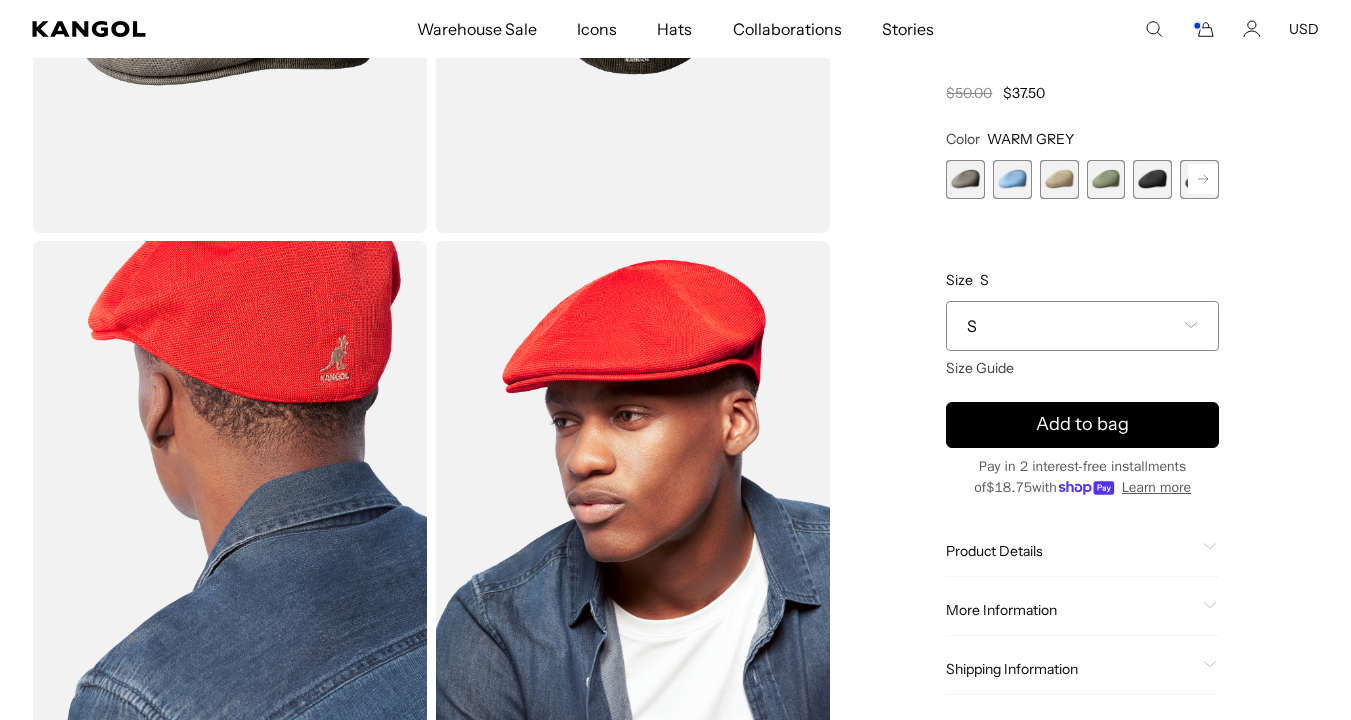 scroll, scrollTop: 420, scrollLeft: 0, axis: vertical 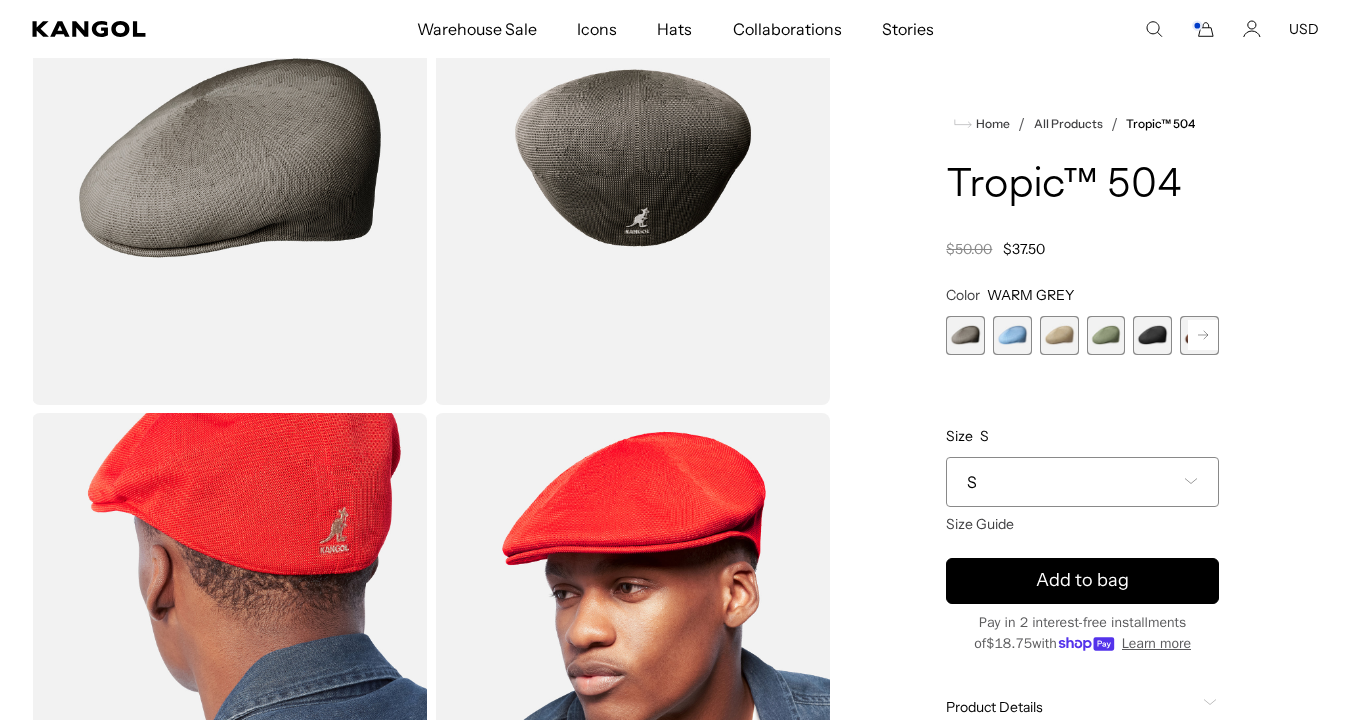 click at bounding box center [1152, 335] 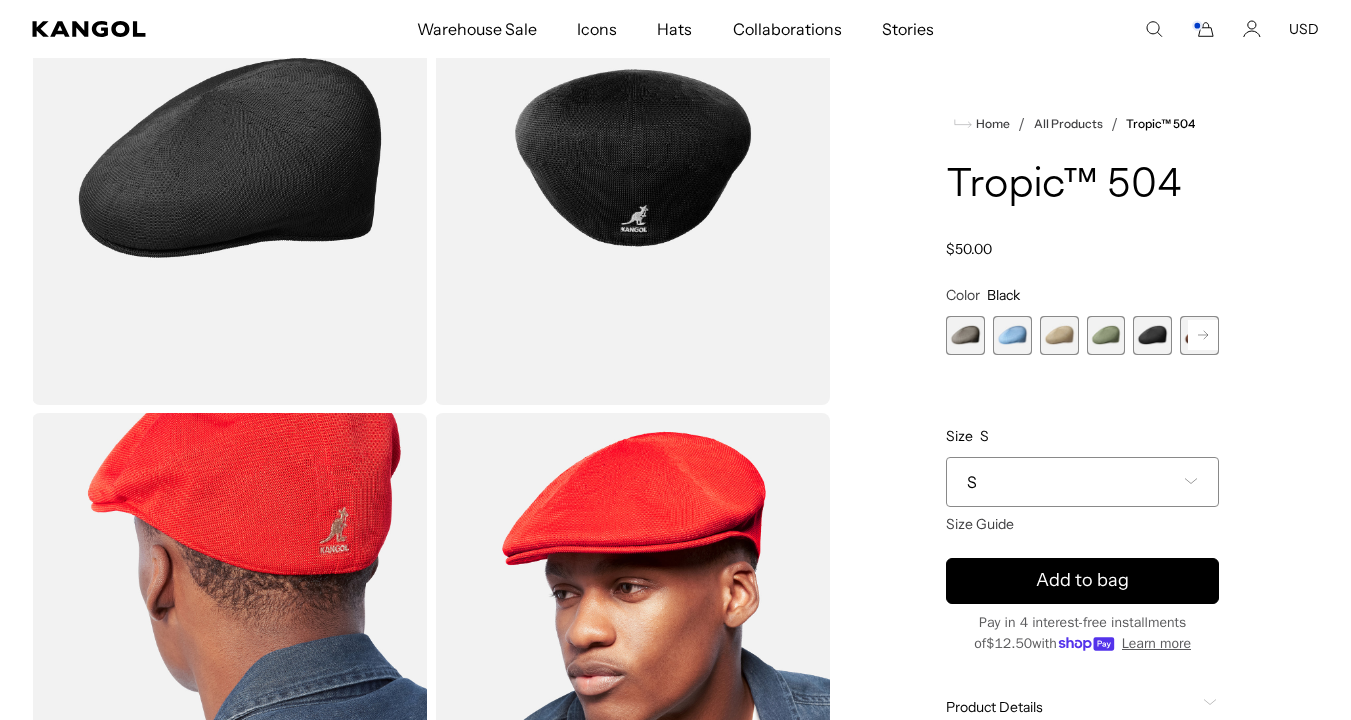 click at bounding box center [1152, 335] 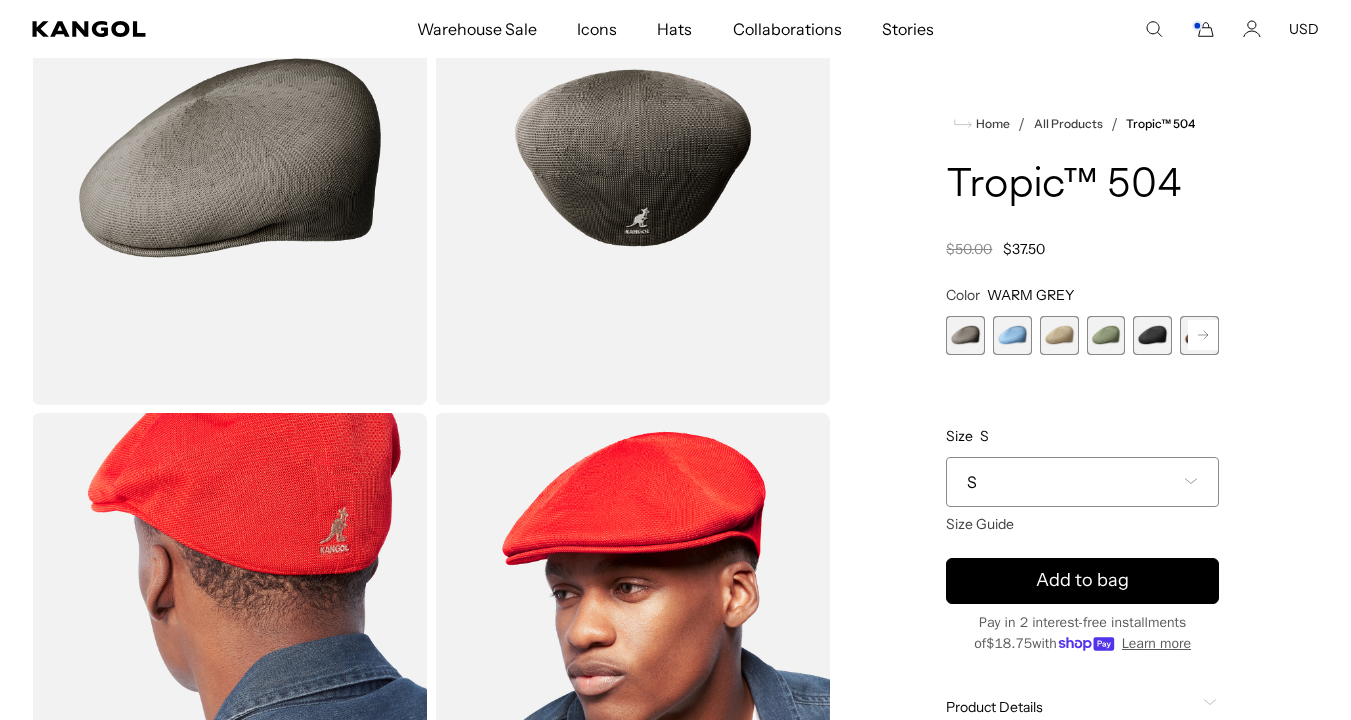 scroll, scrollTop: 0, scrollLeft: 412, axis: horizontal 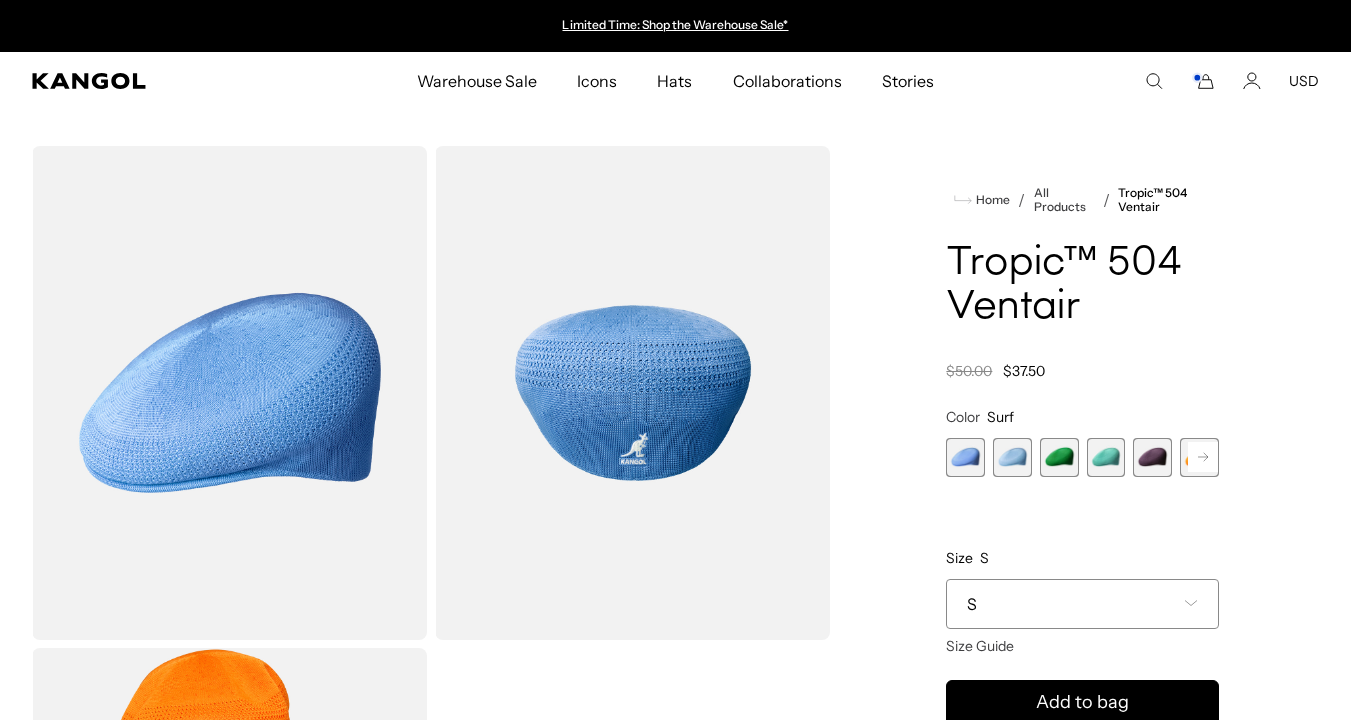 click 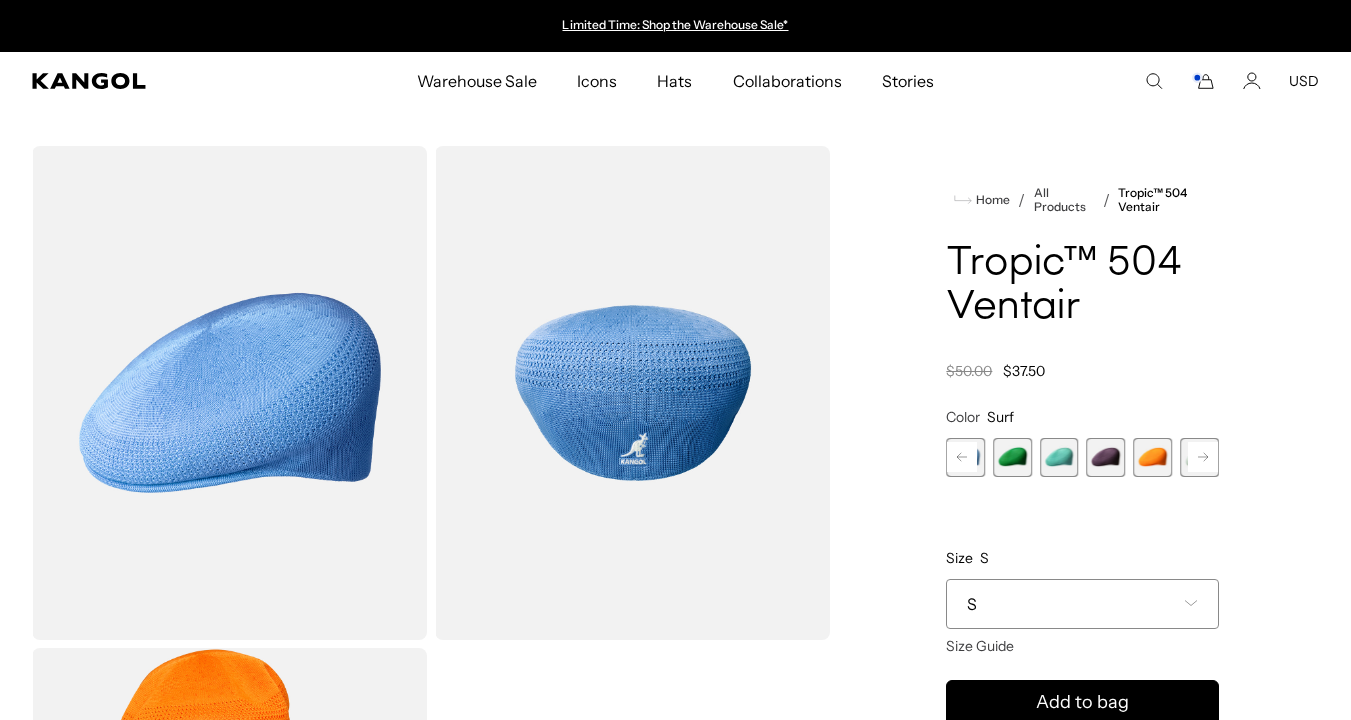 click 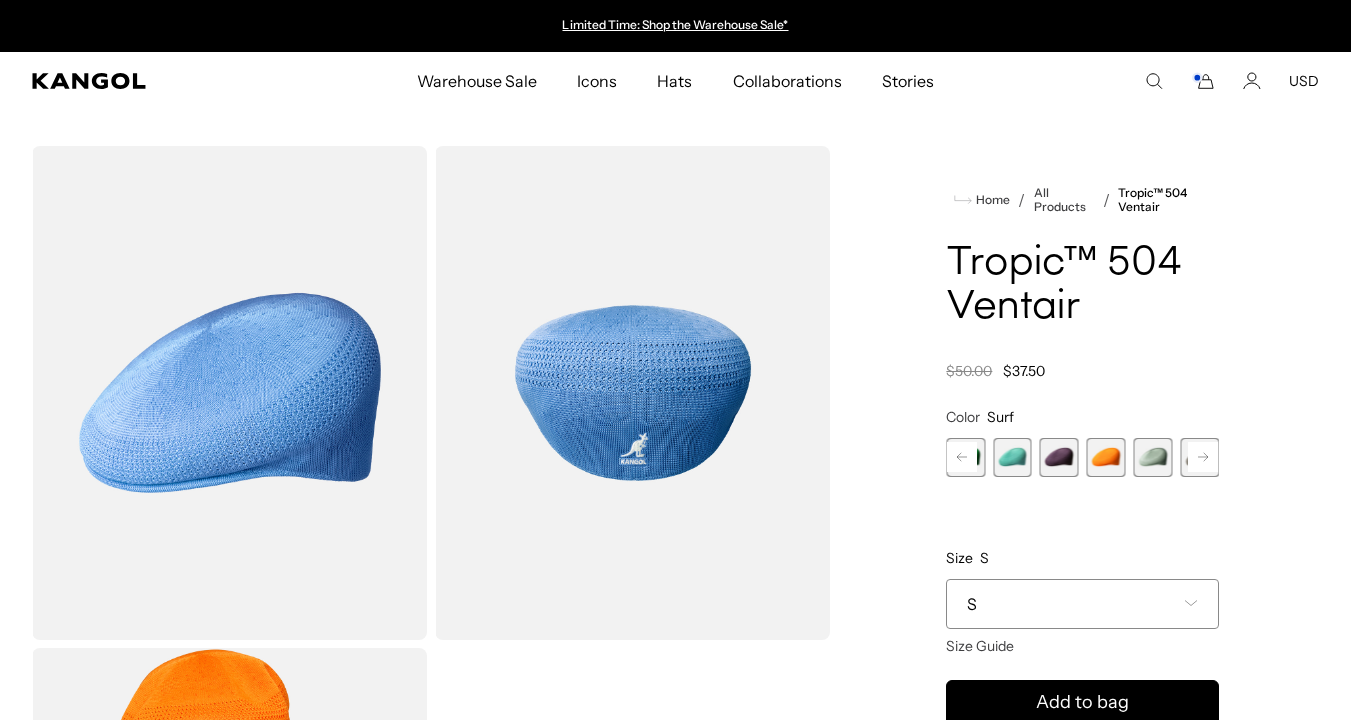 click 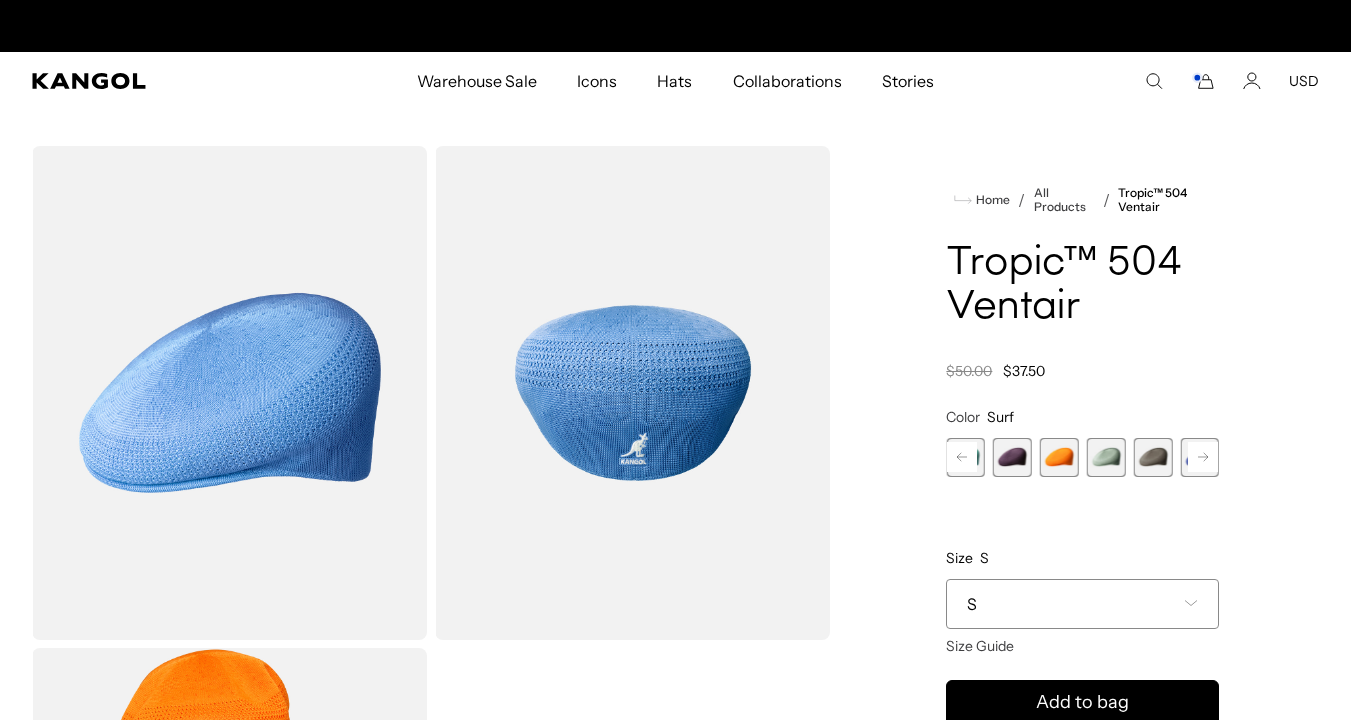 scroll, scrollTop: 0, scrollLeft: 412, axis: horizontal 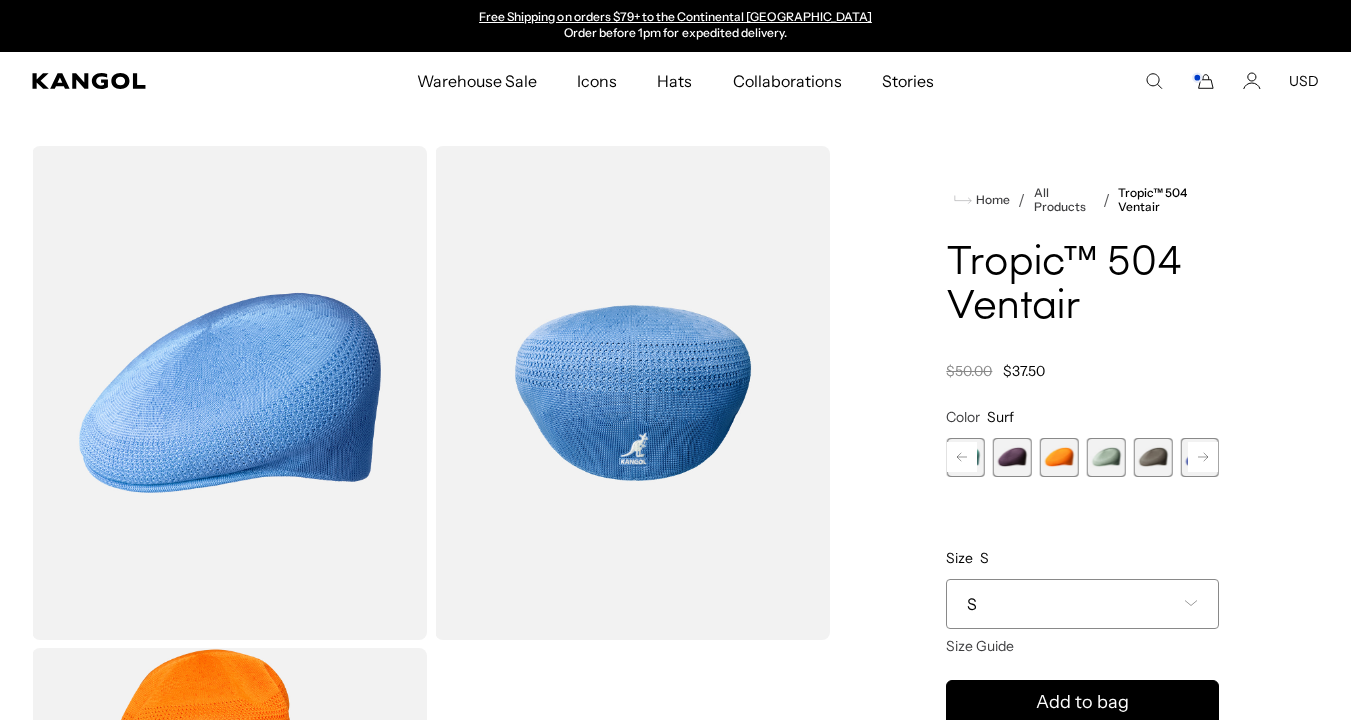click 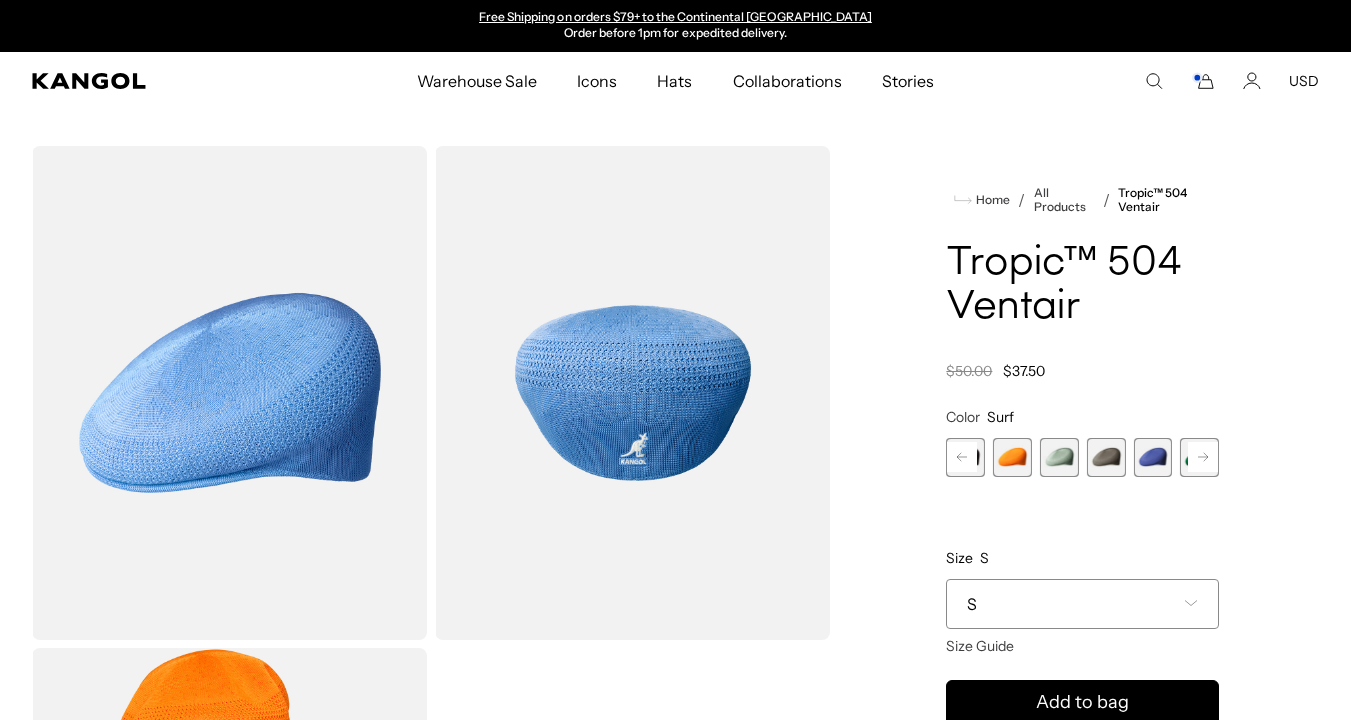 scroll, scrollTop: 0, scrollLeft: 0, axis: both 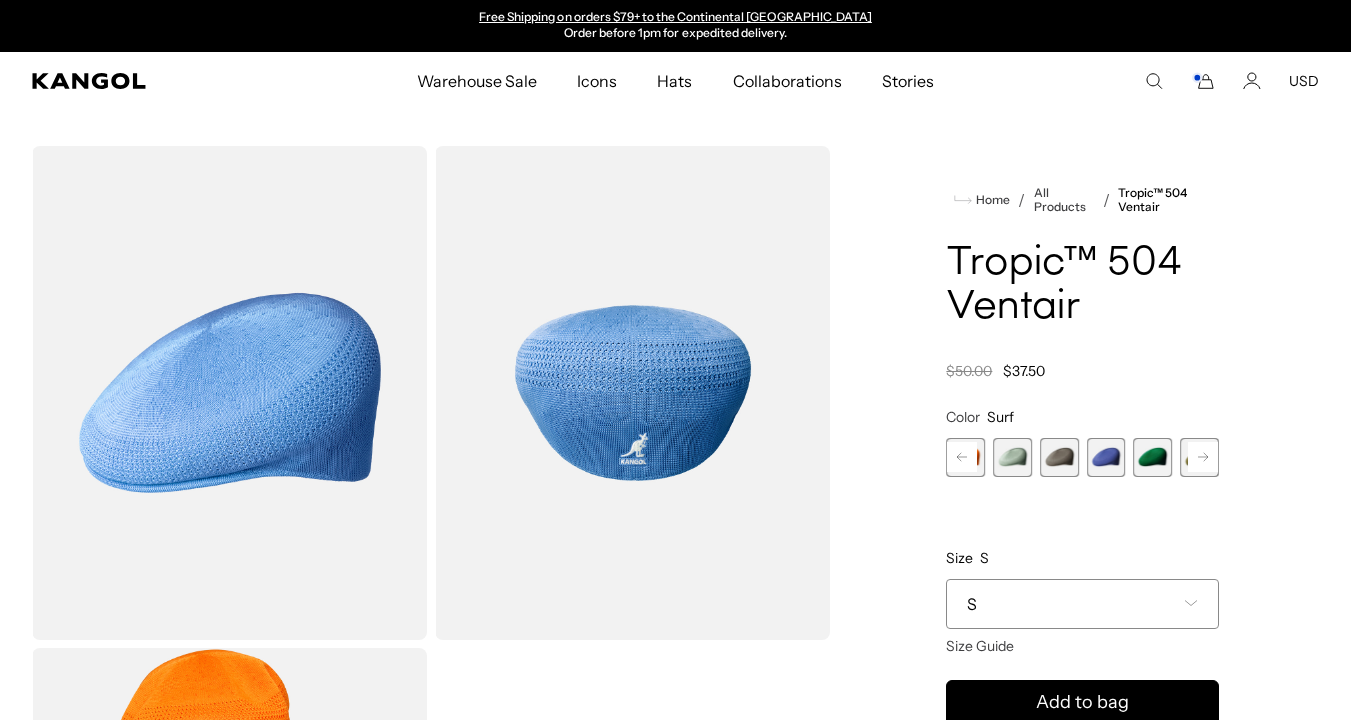 click 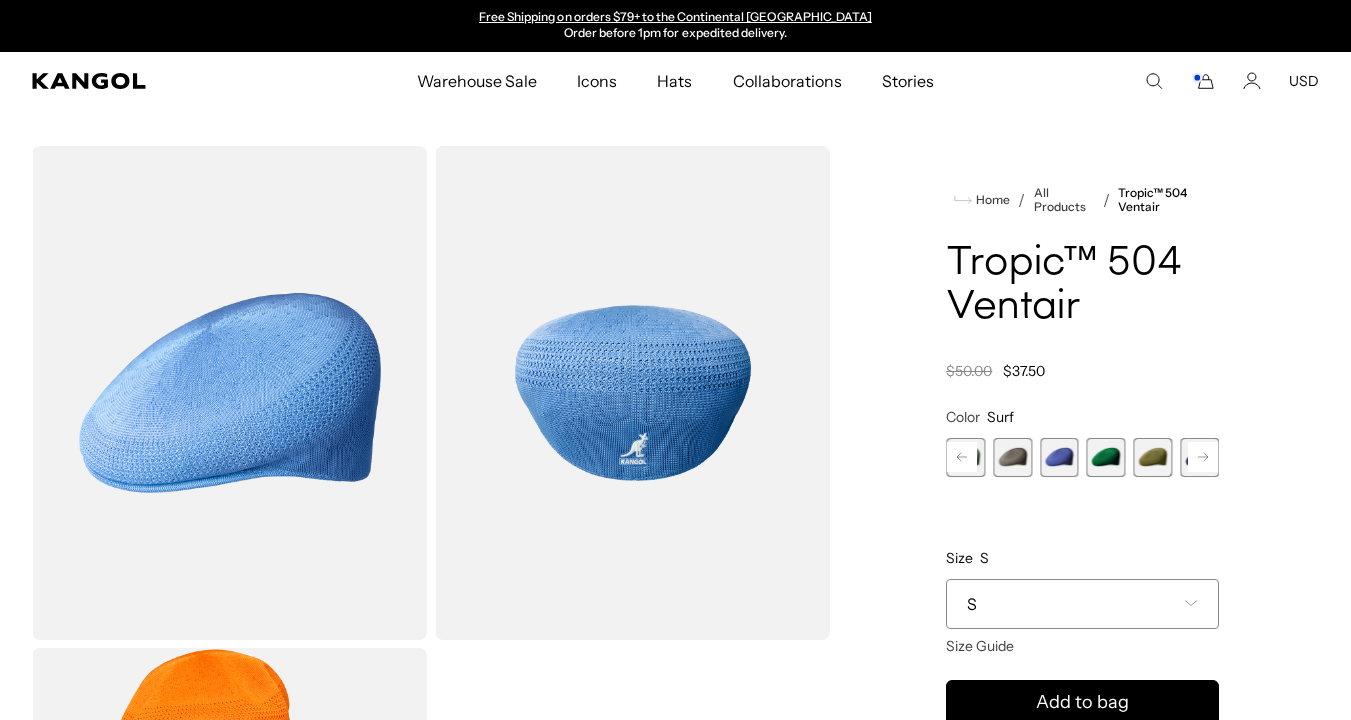 click 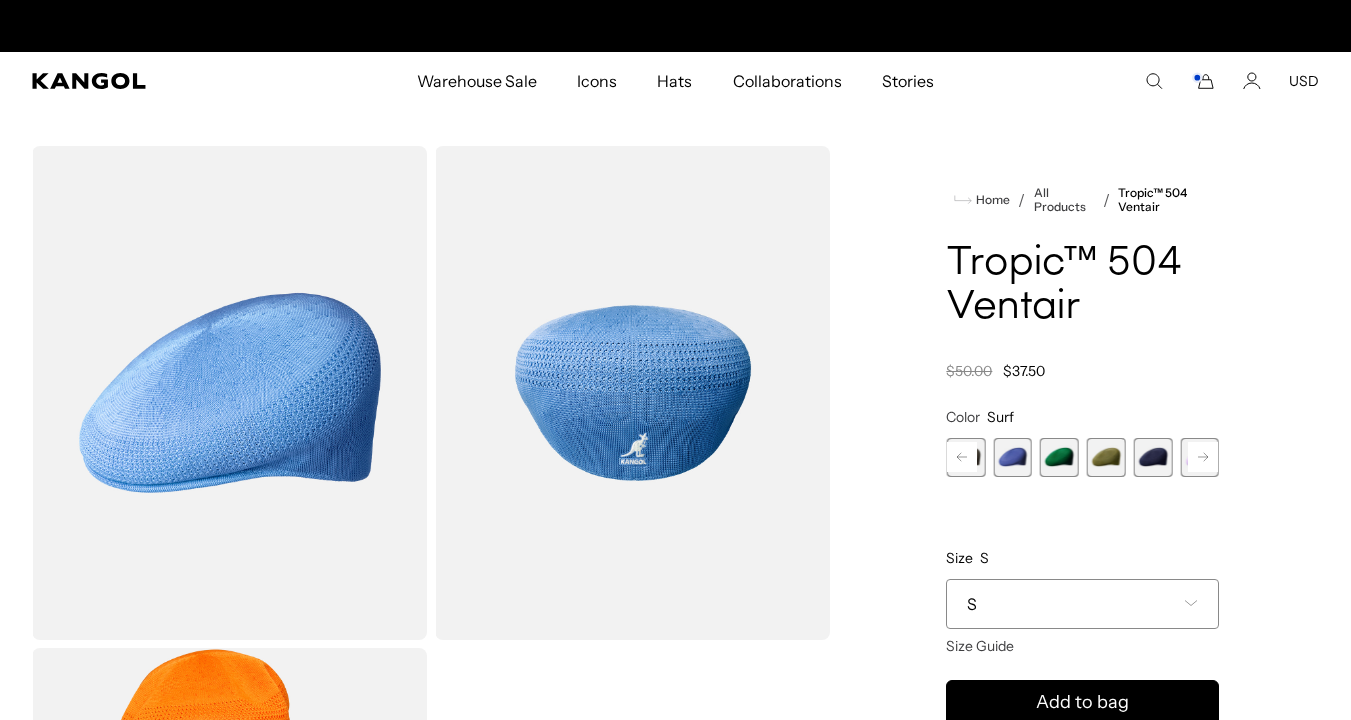 scroll, scrollTop: 0, scrollLeft: 0, axis: both 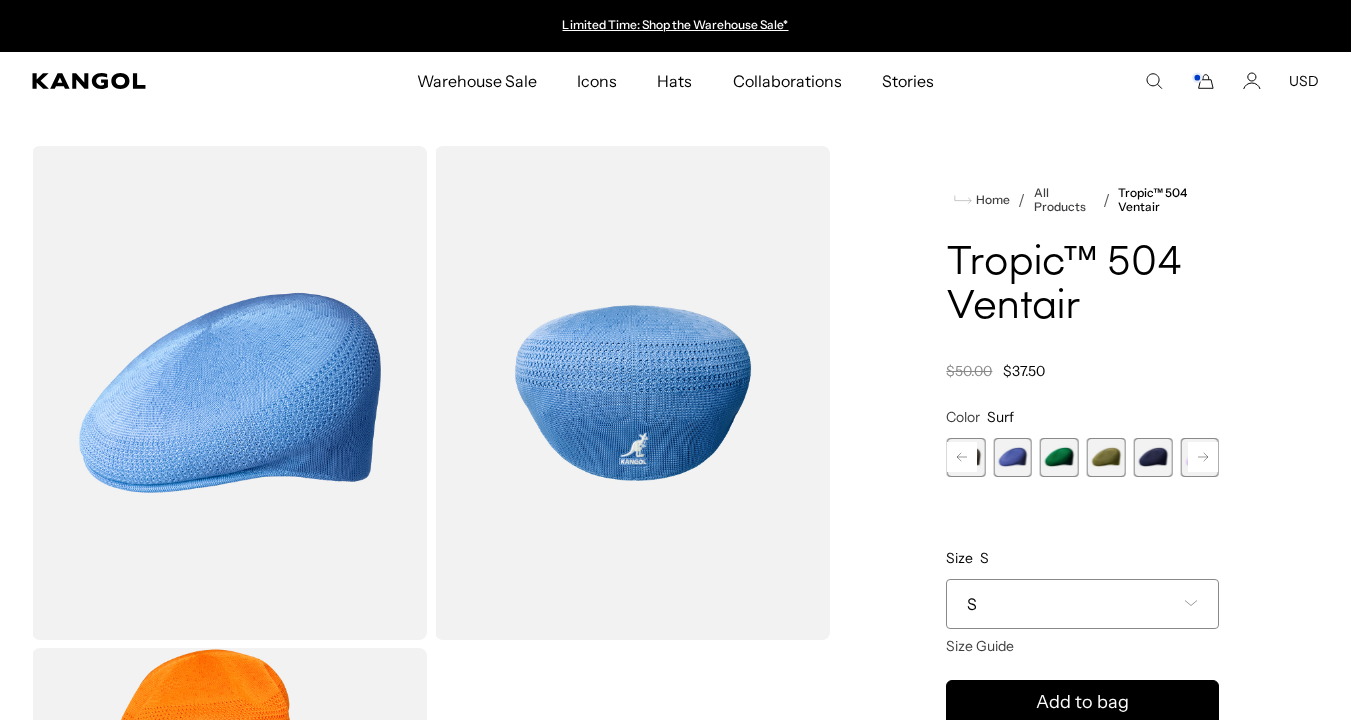 click 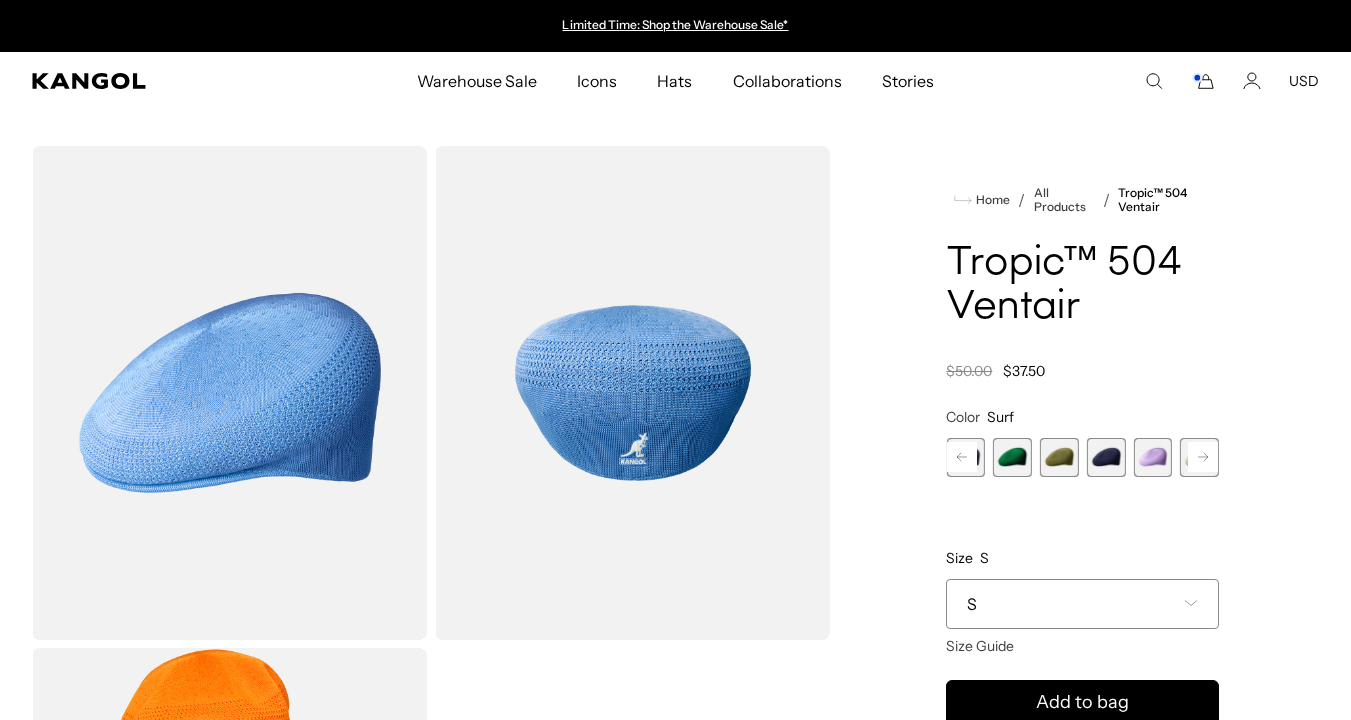 click 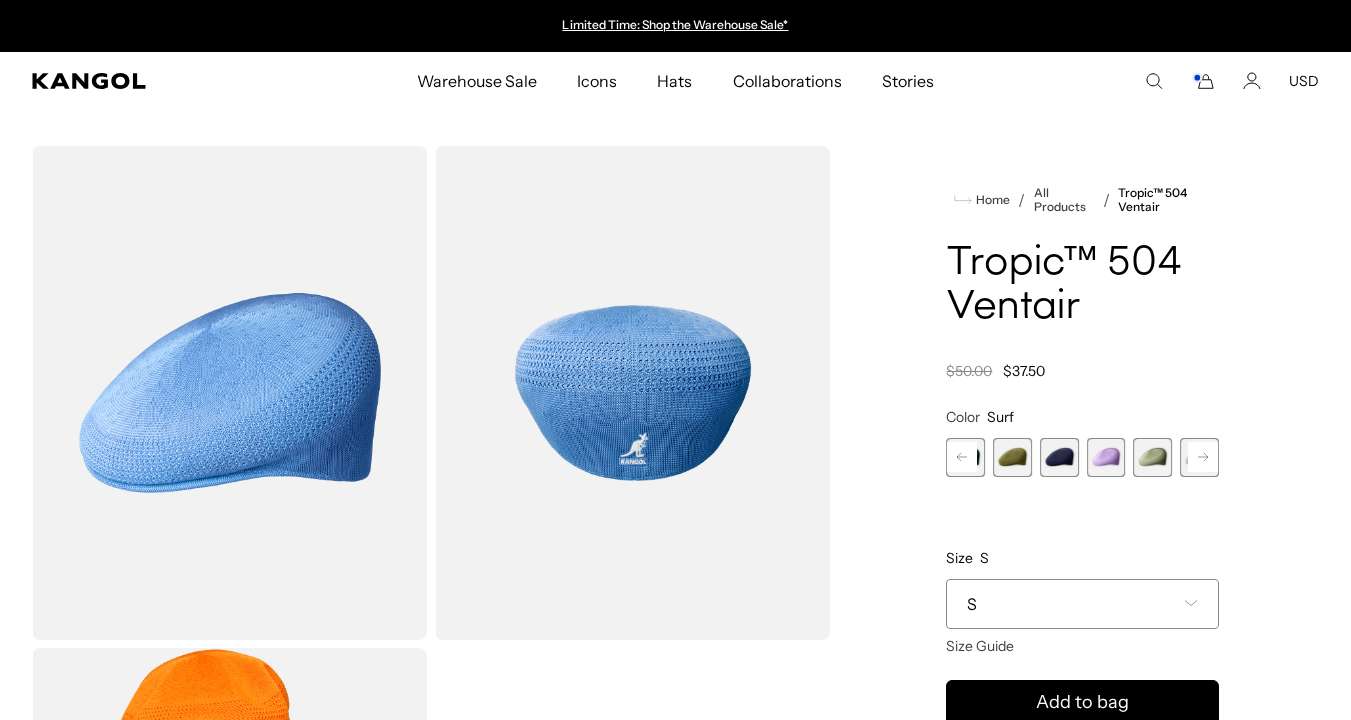 click 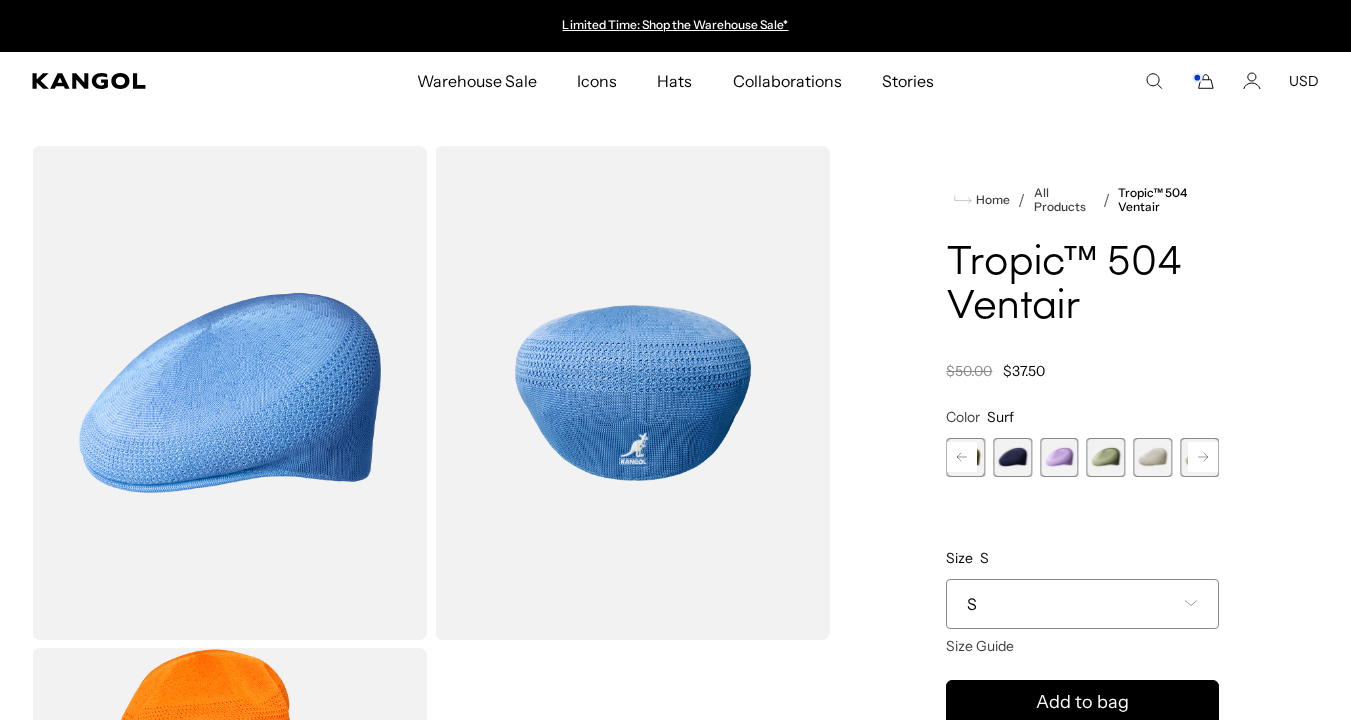 click 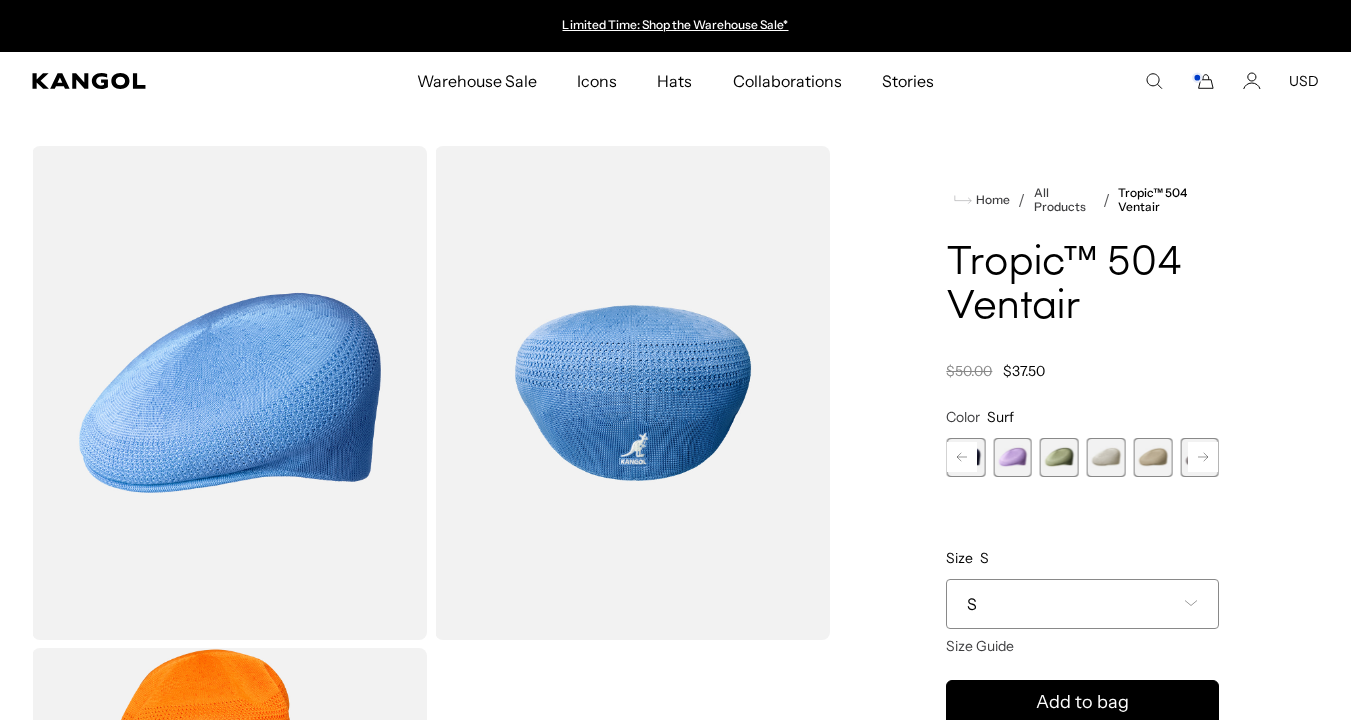 click 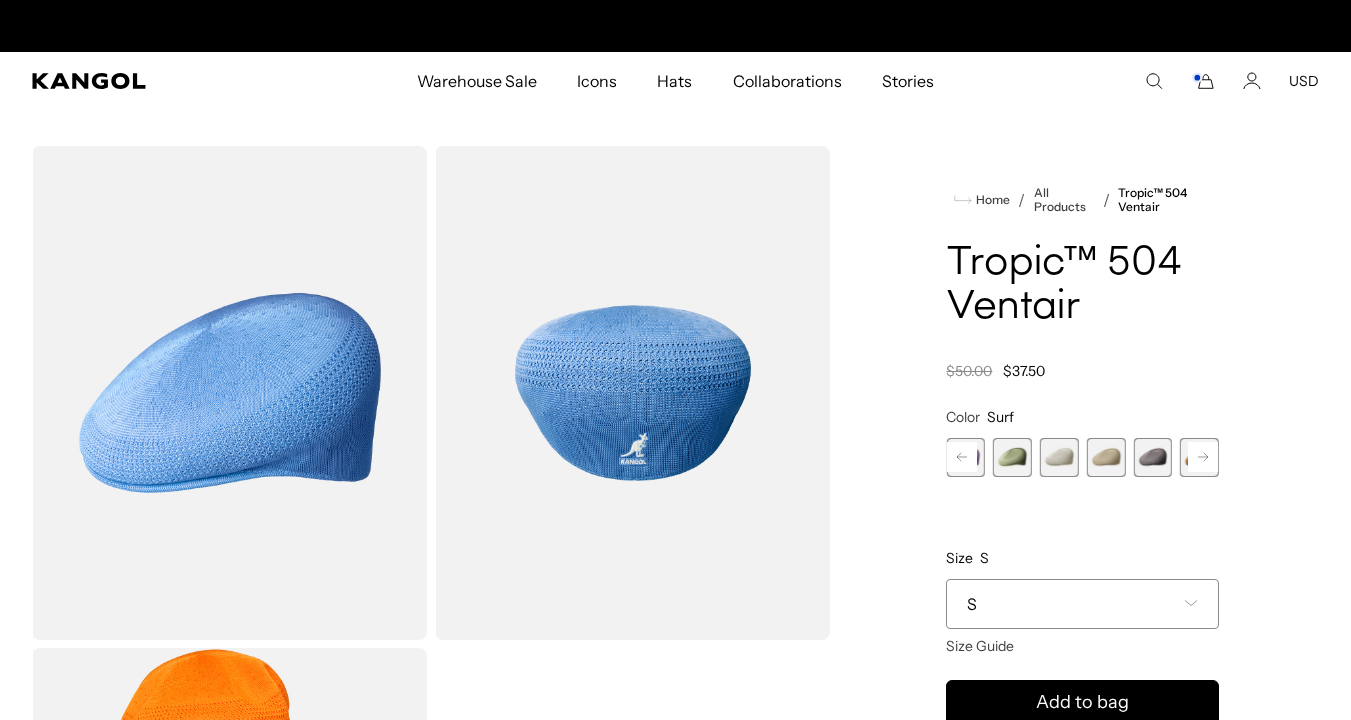 click 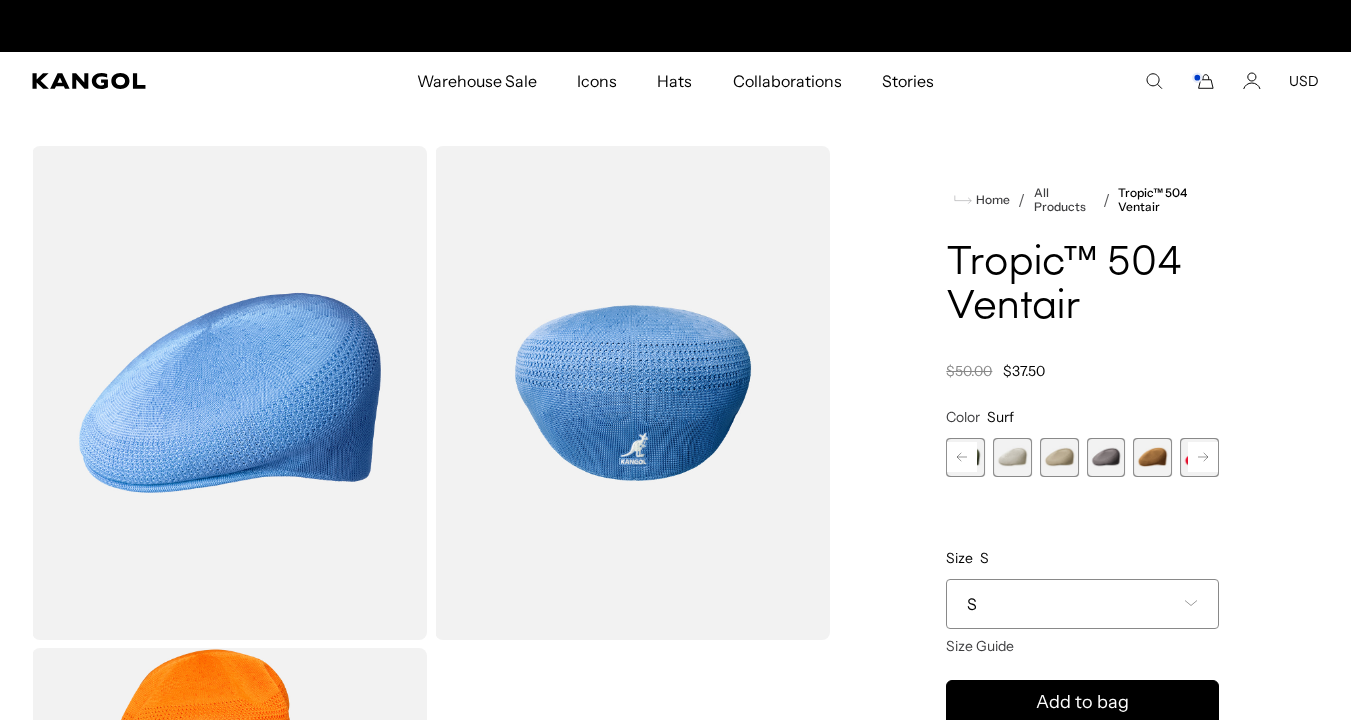 click 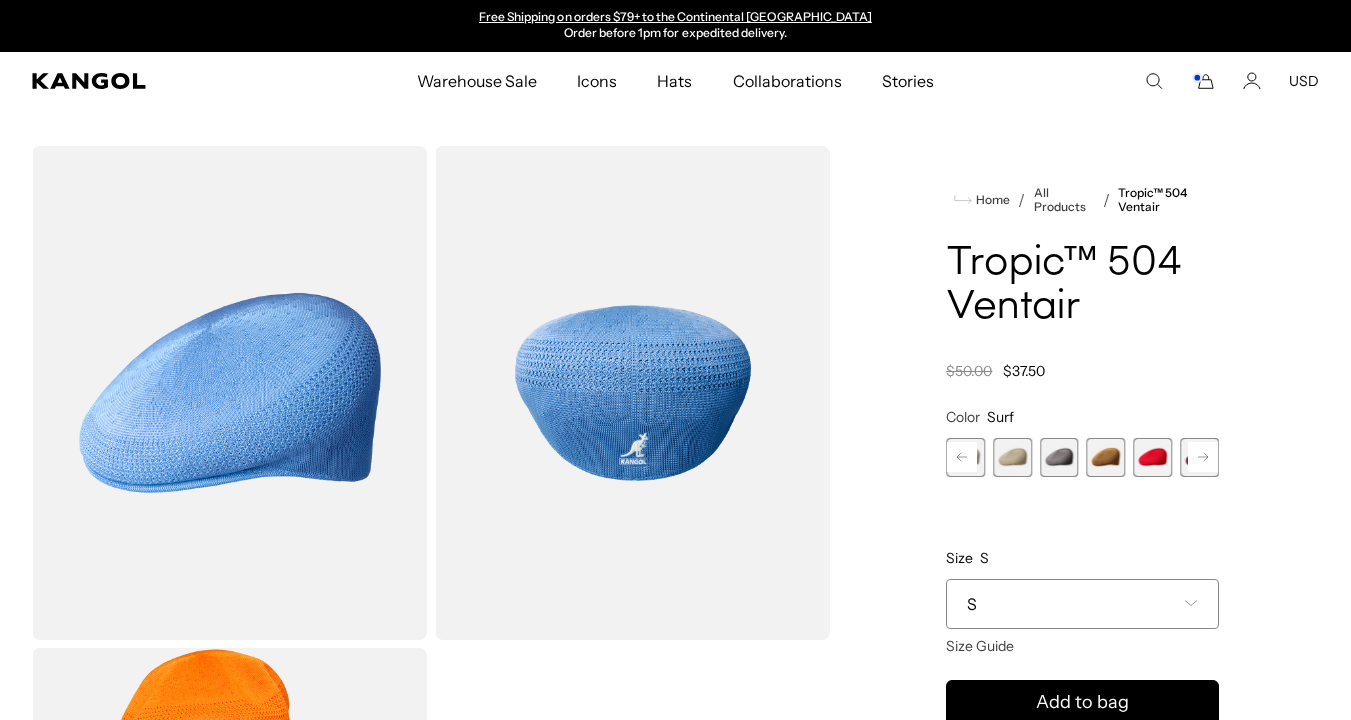click 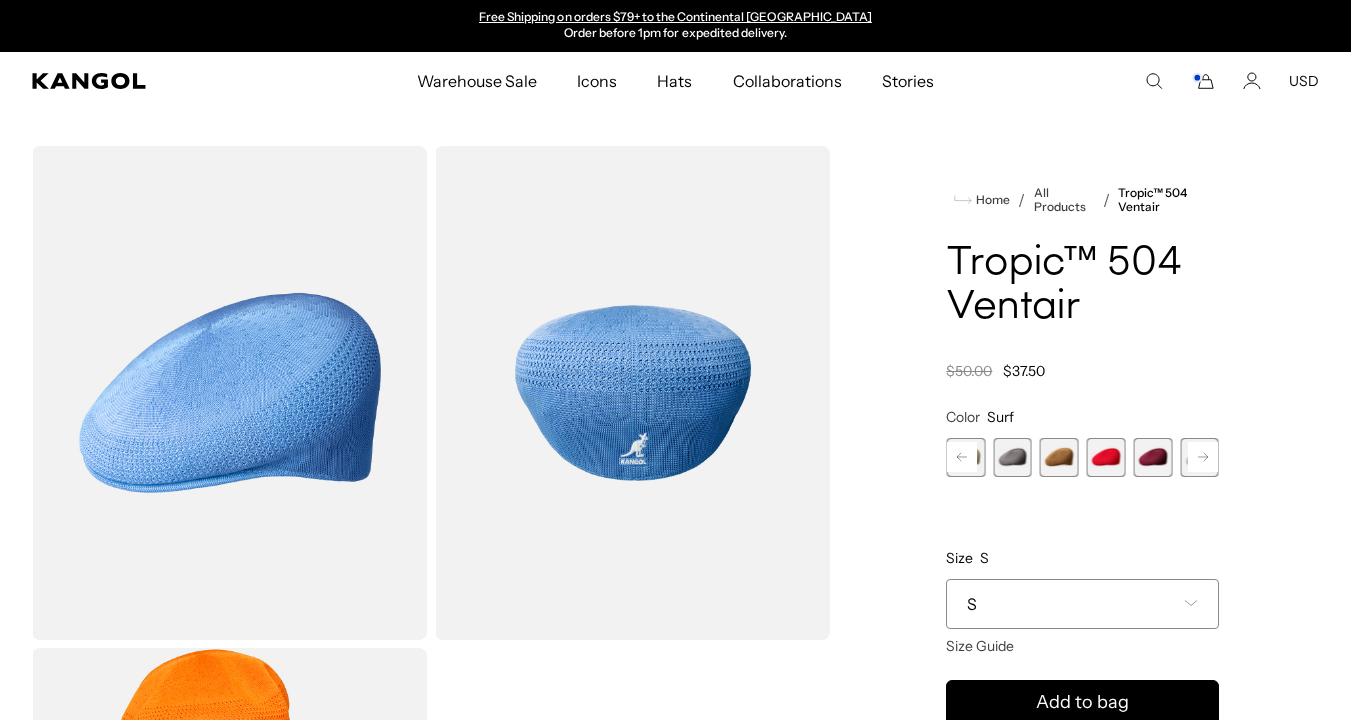 click 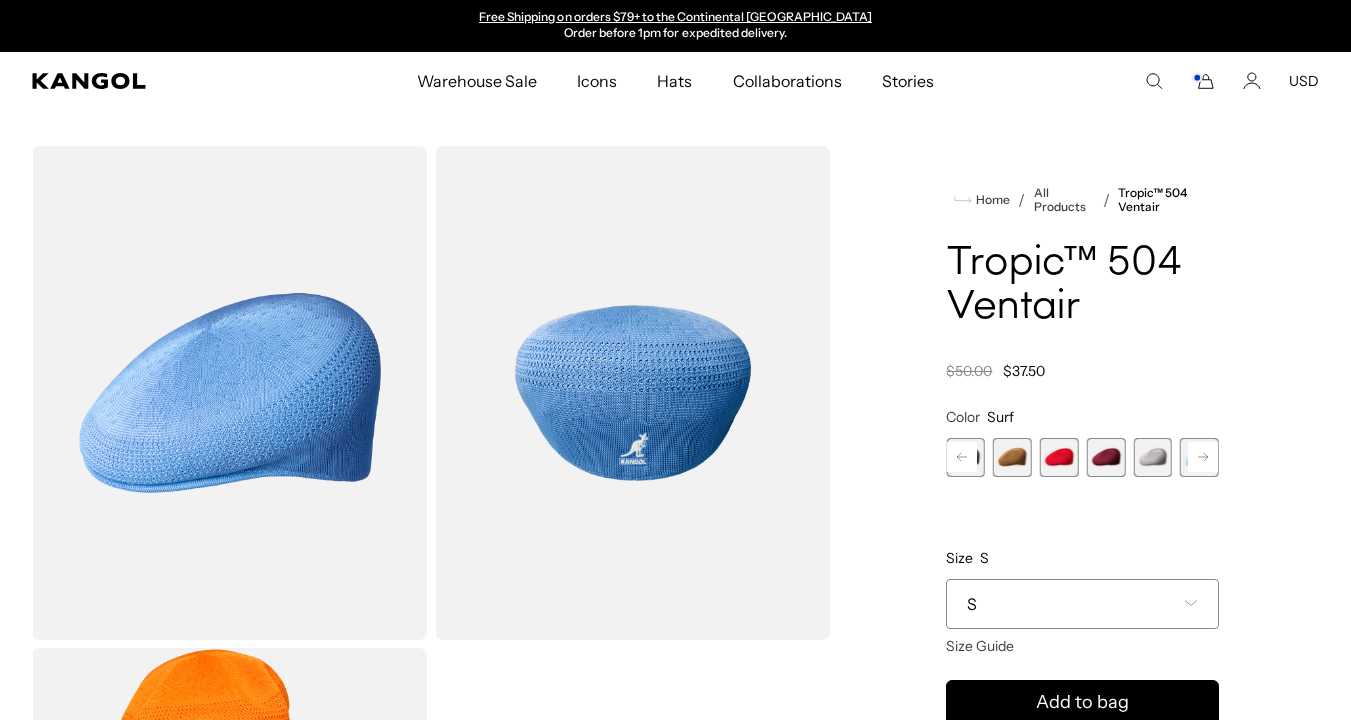 click 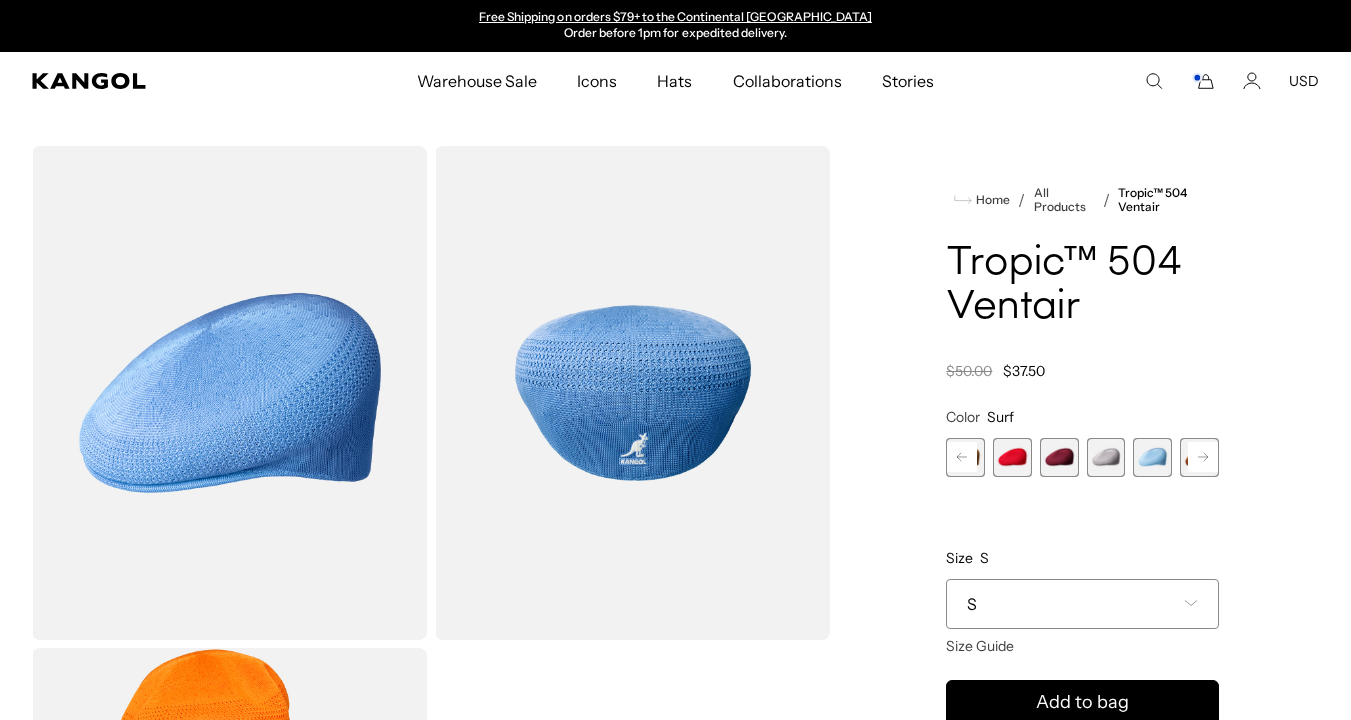 click 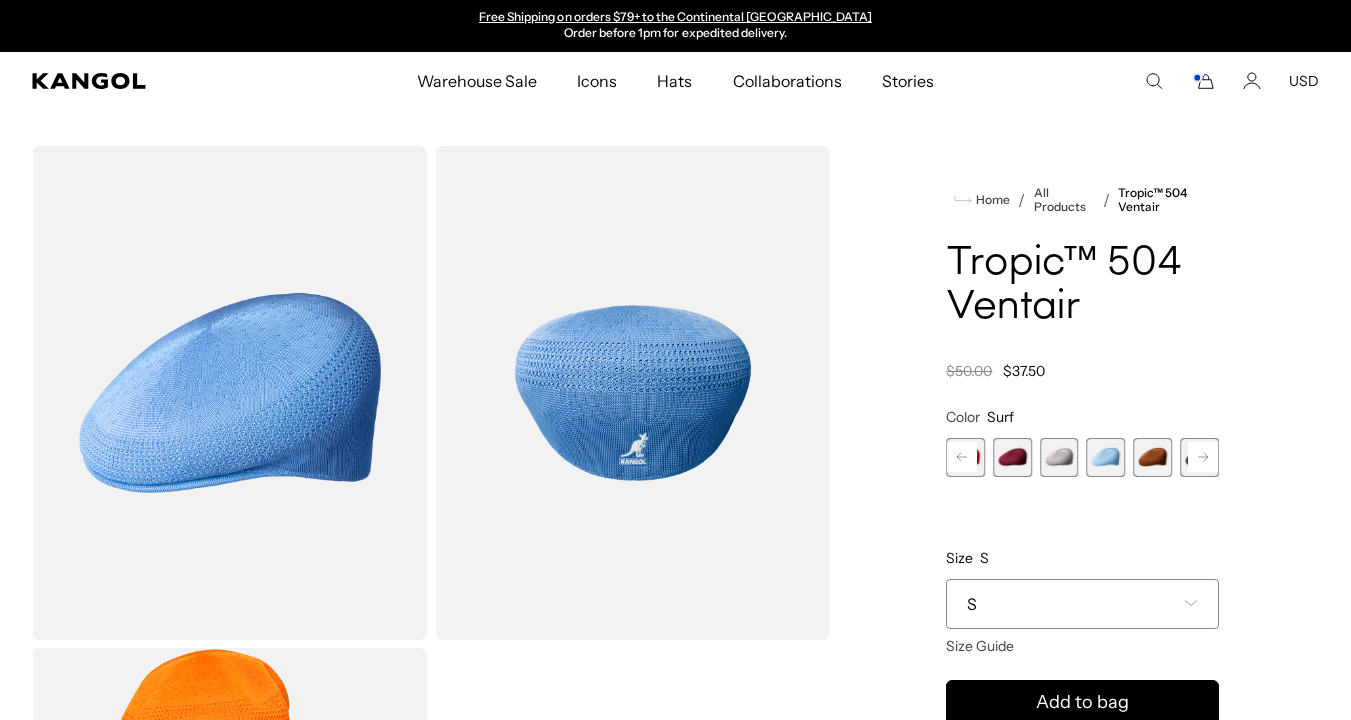 click 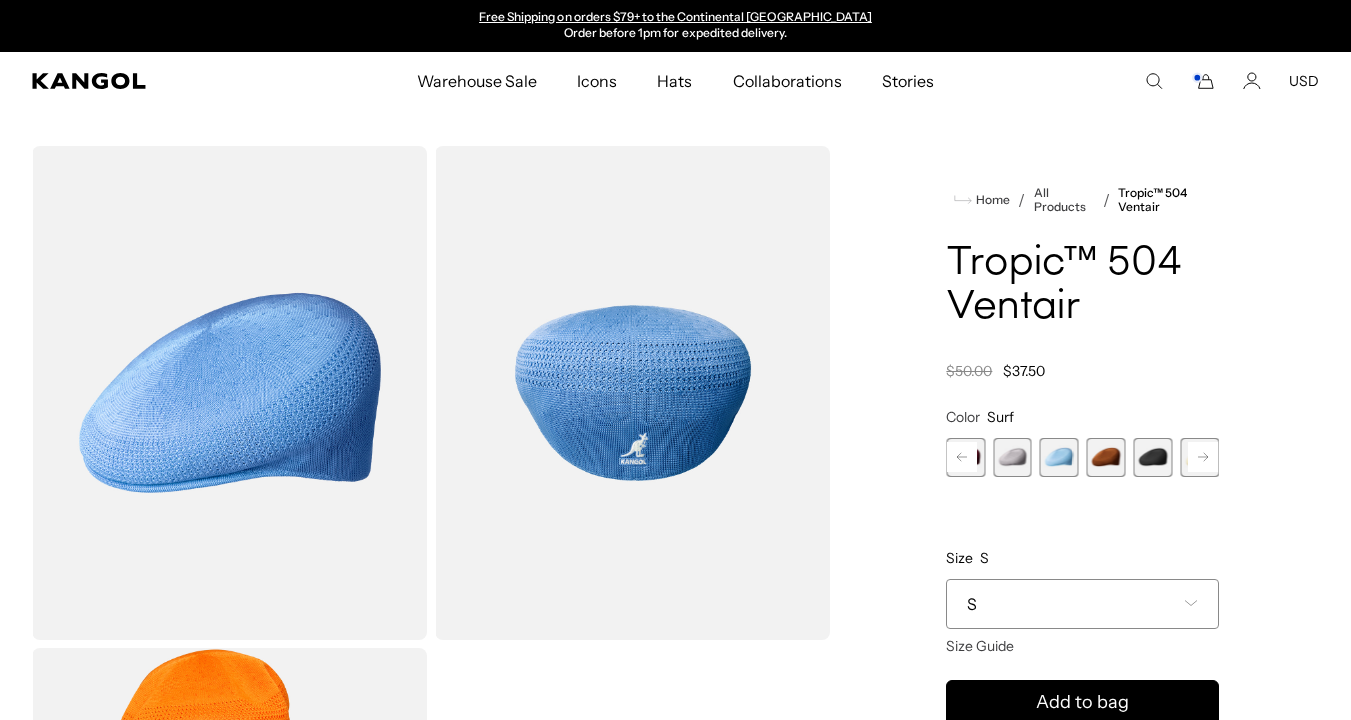 click 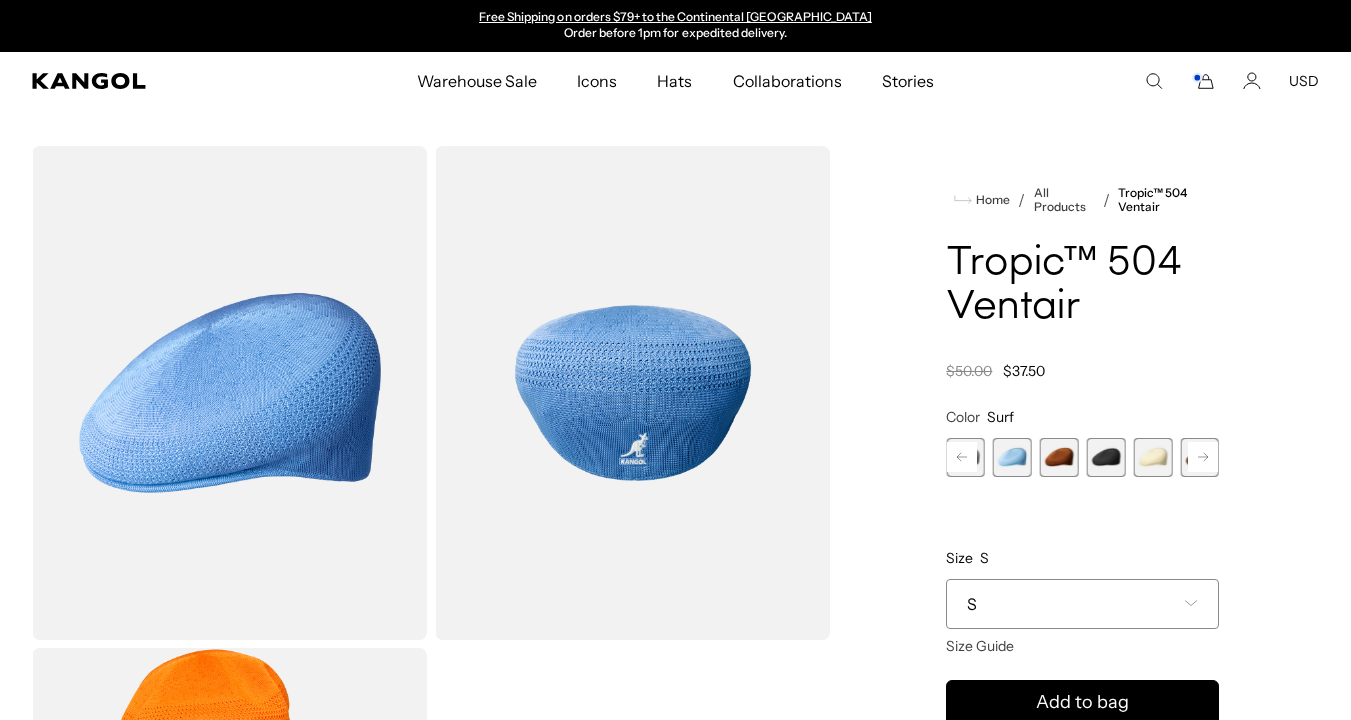 click 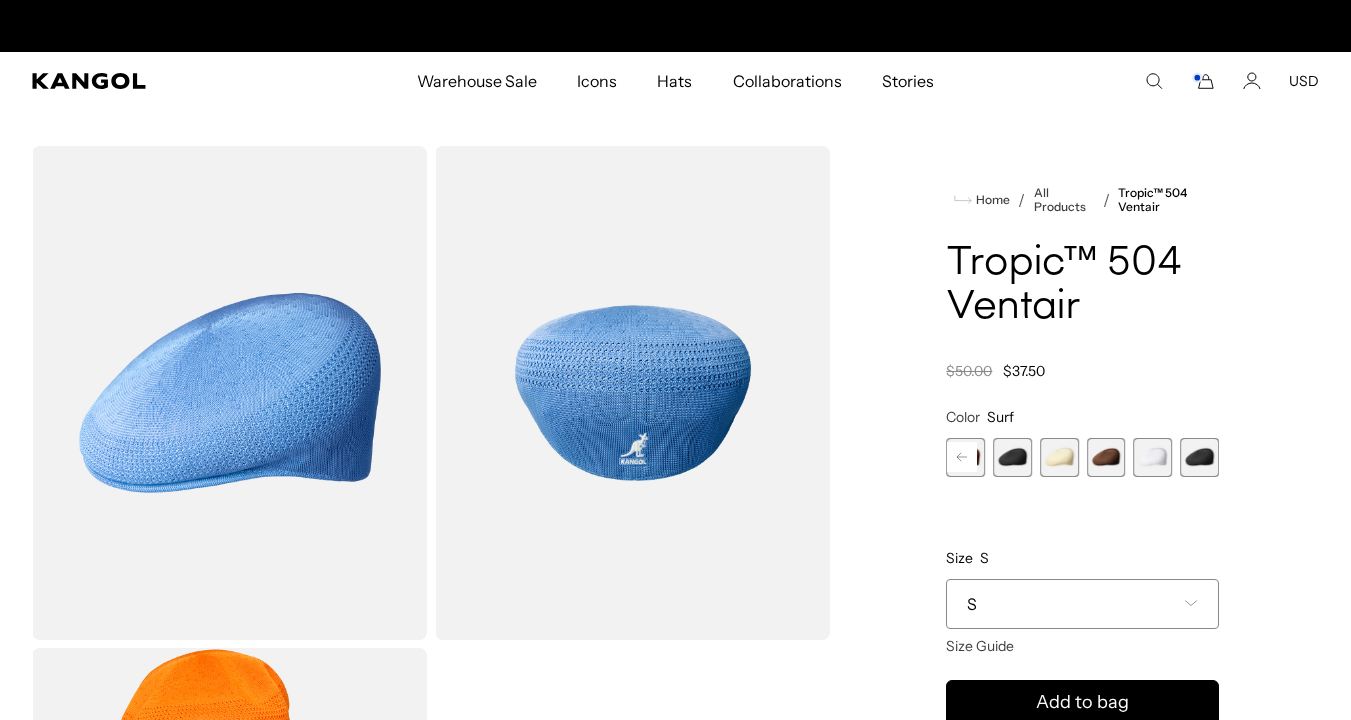 click at bounding box center [1012, 457] 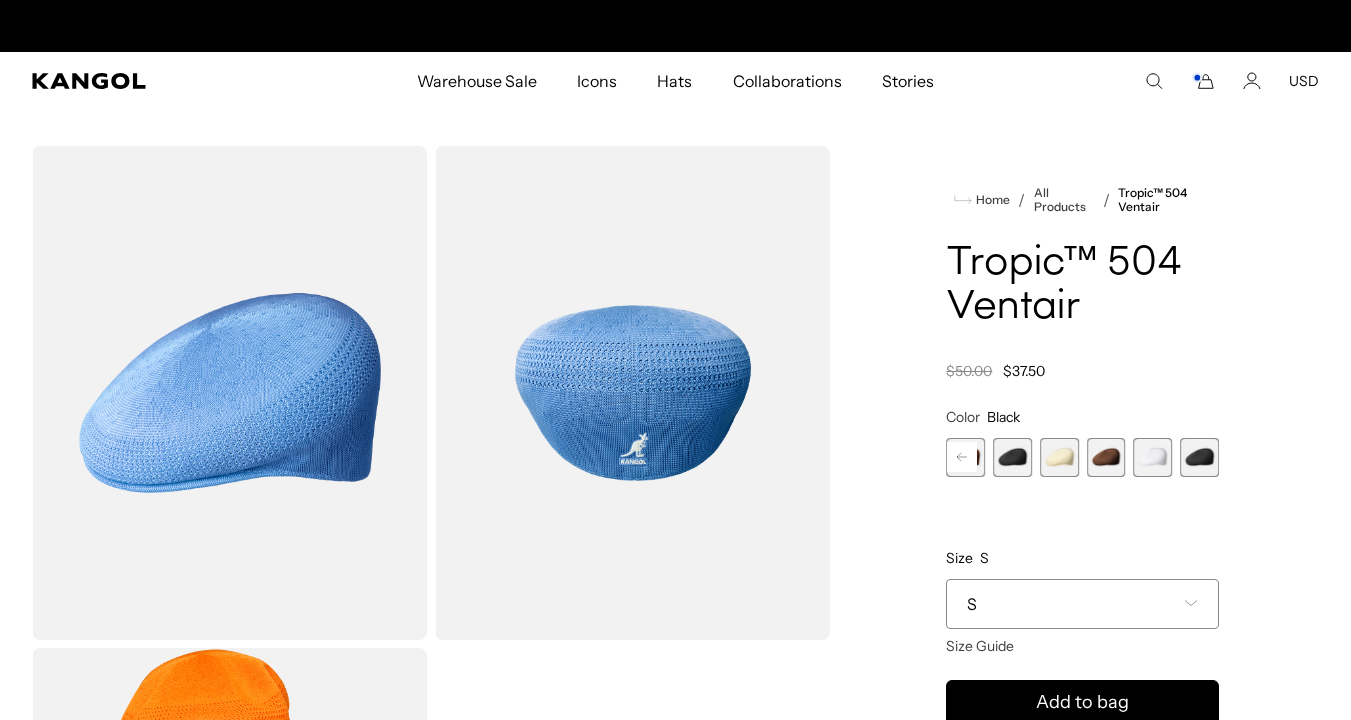 scroll, scrollTop: 0, scrollLeft: 0, axis: both 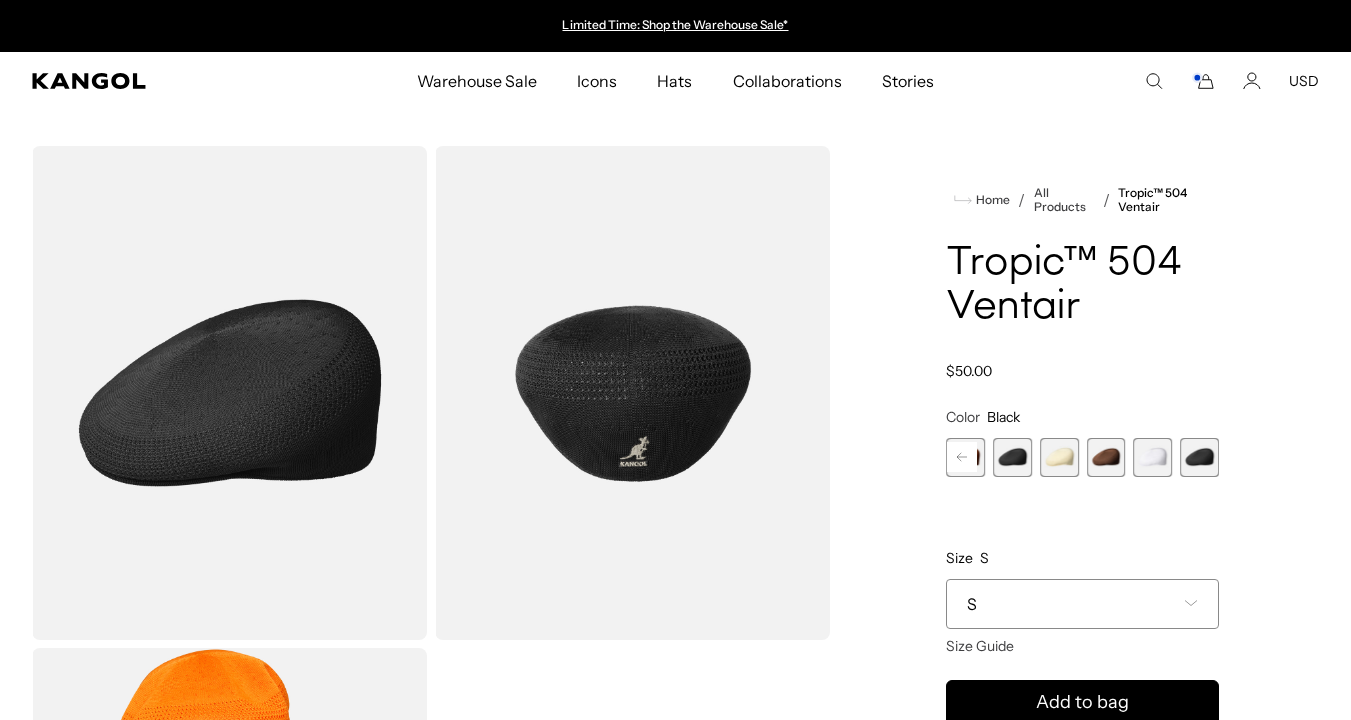 click at bounding box center (1199, 457) 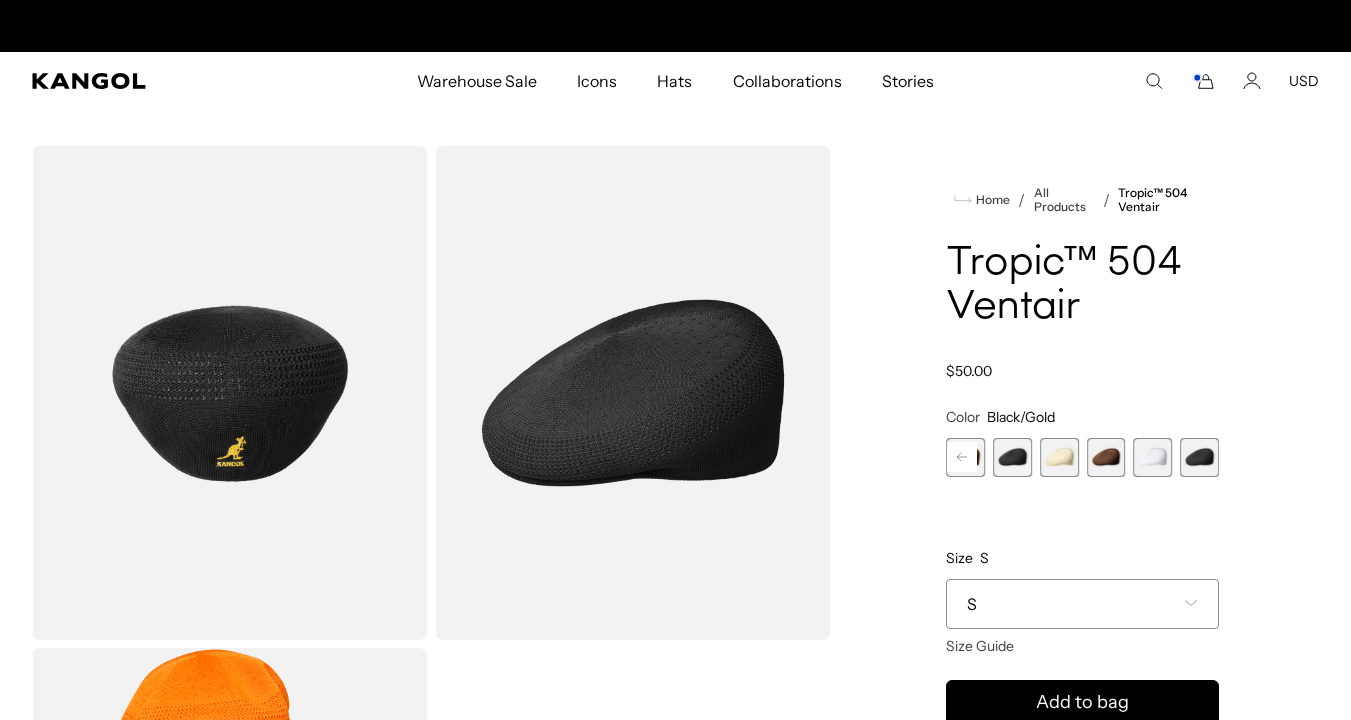 scroll, scrollTop: 0, scrollLeft: 412, axis: horizontal 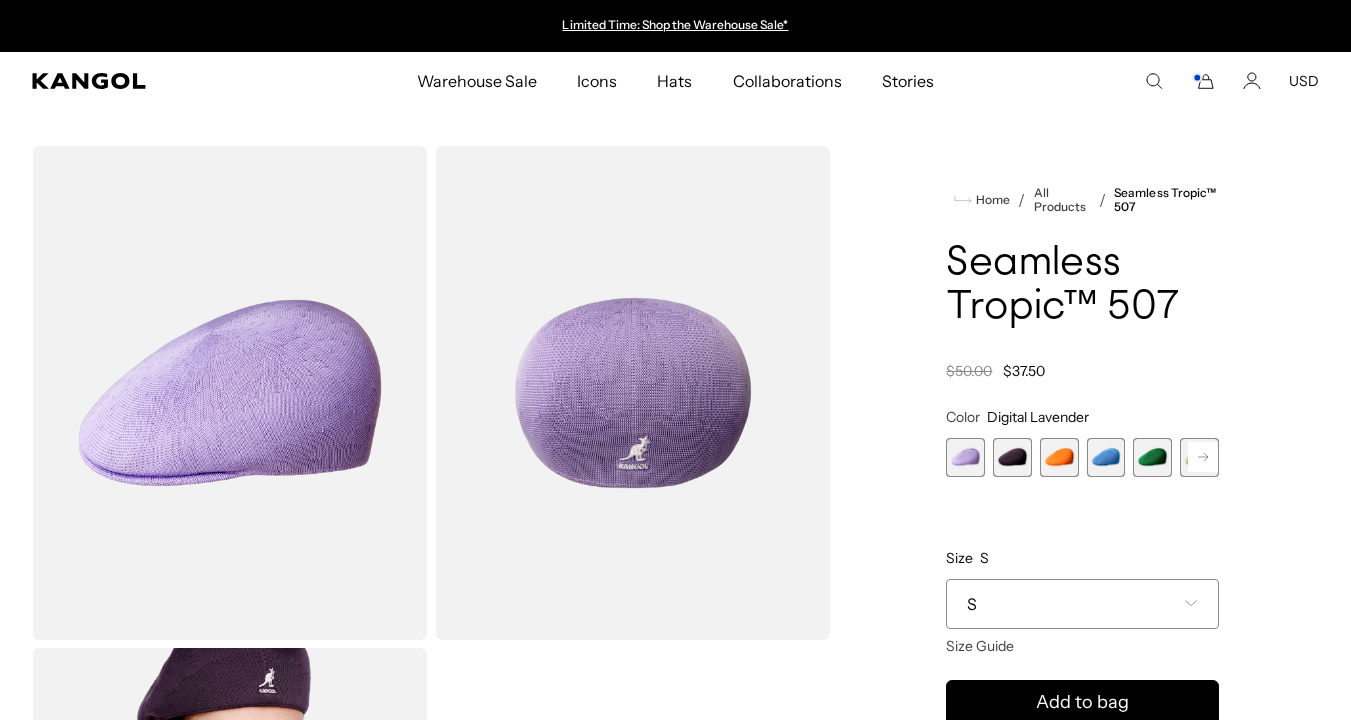 click at bounding box center [1012, 457] 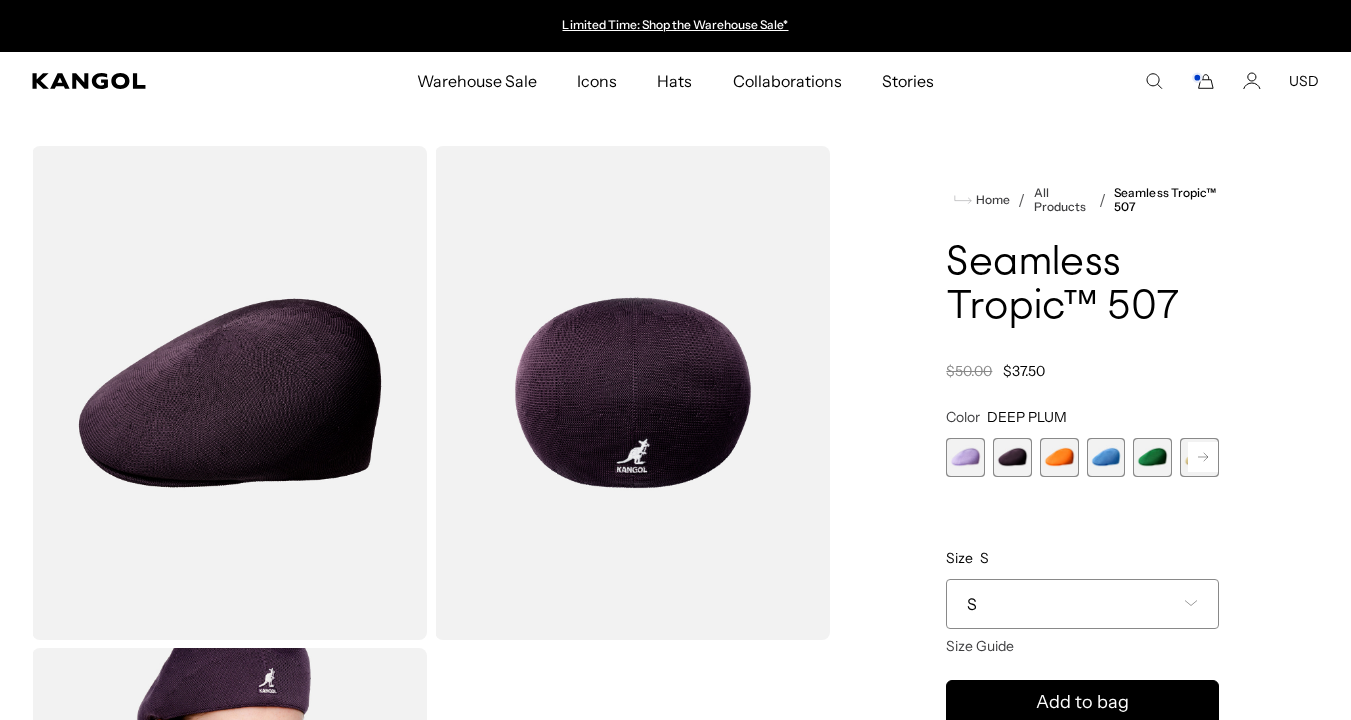 scroll, scrollTop: 0, scrollLeft: 0, axis: both 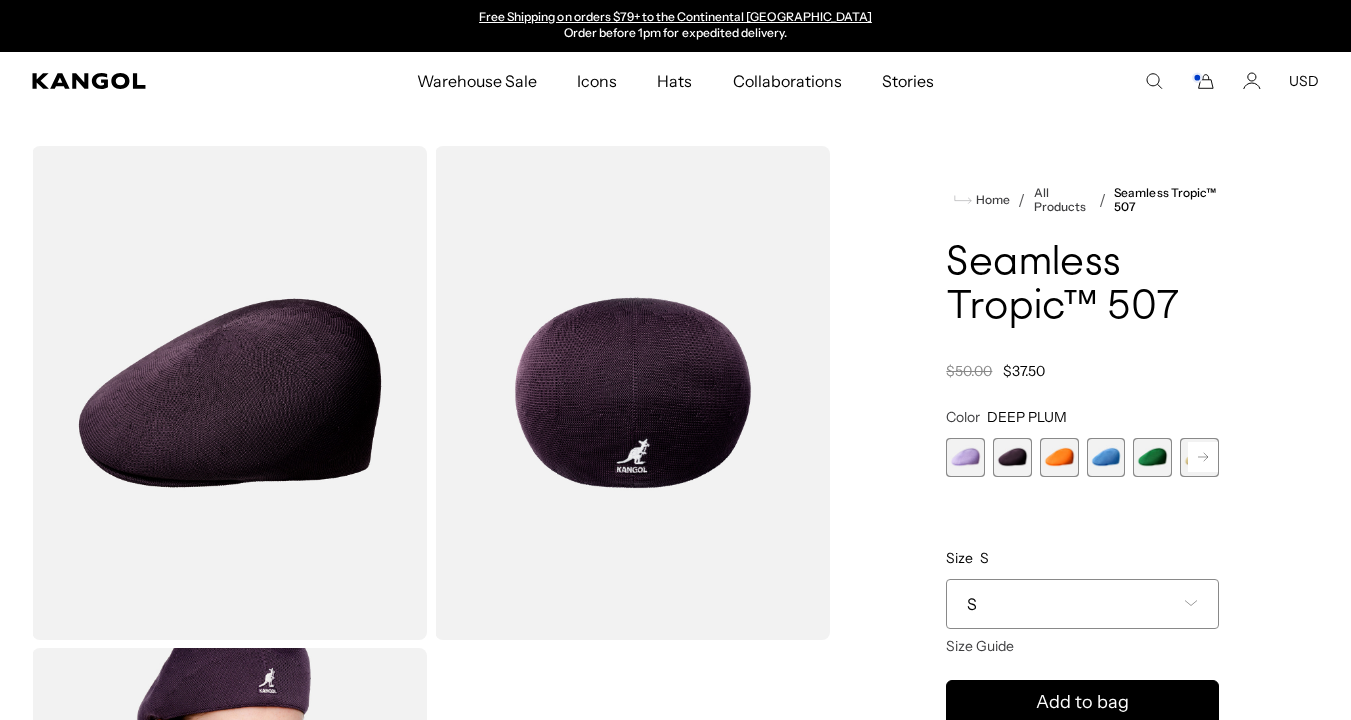 click 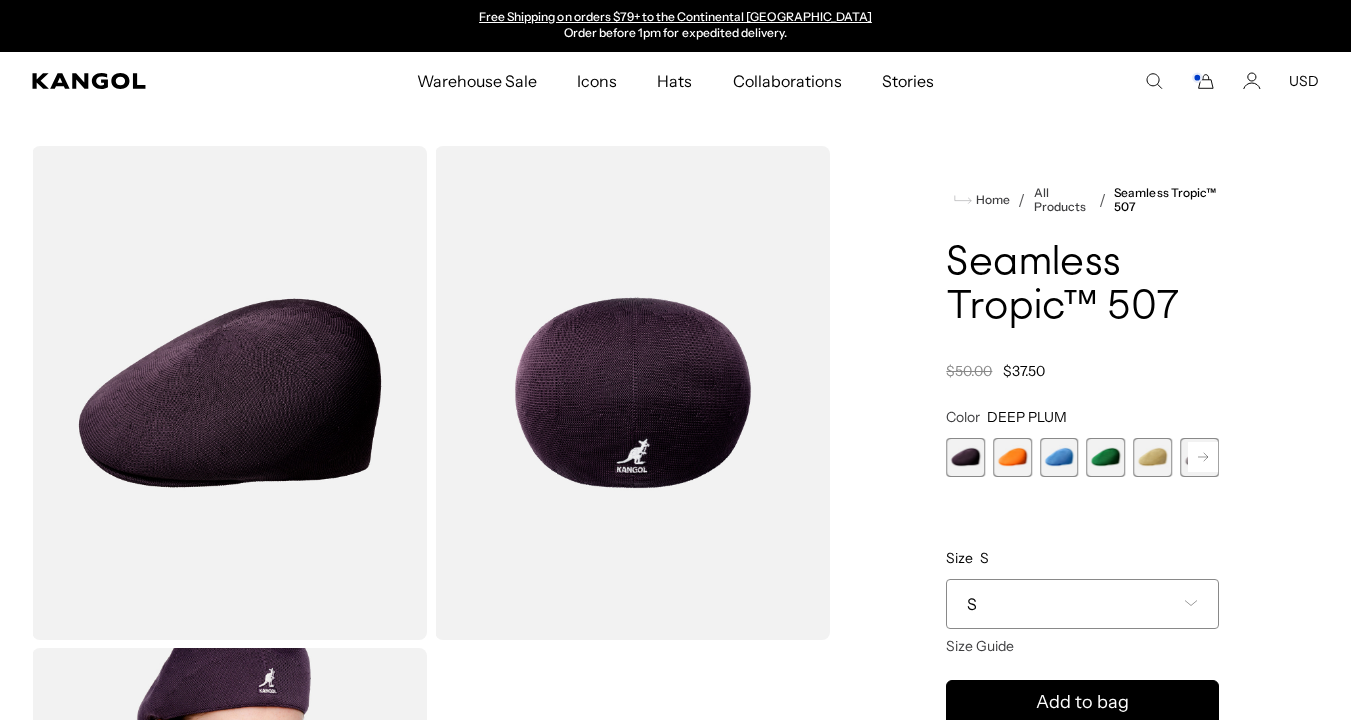 click 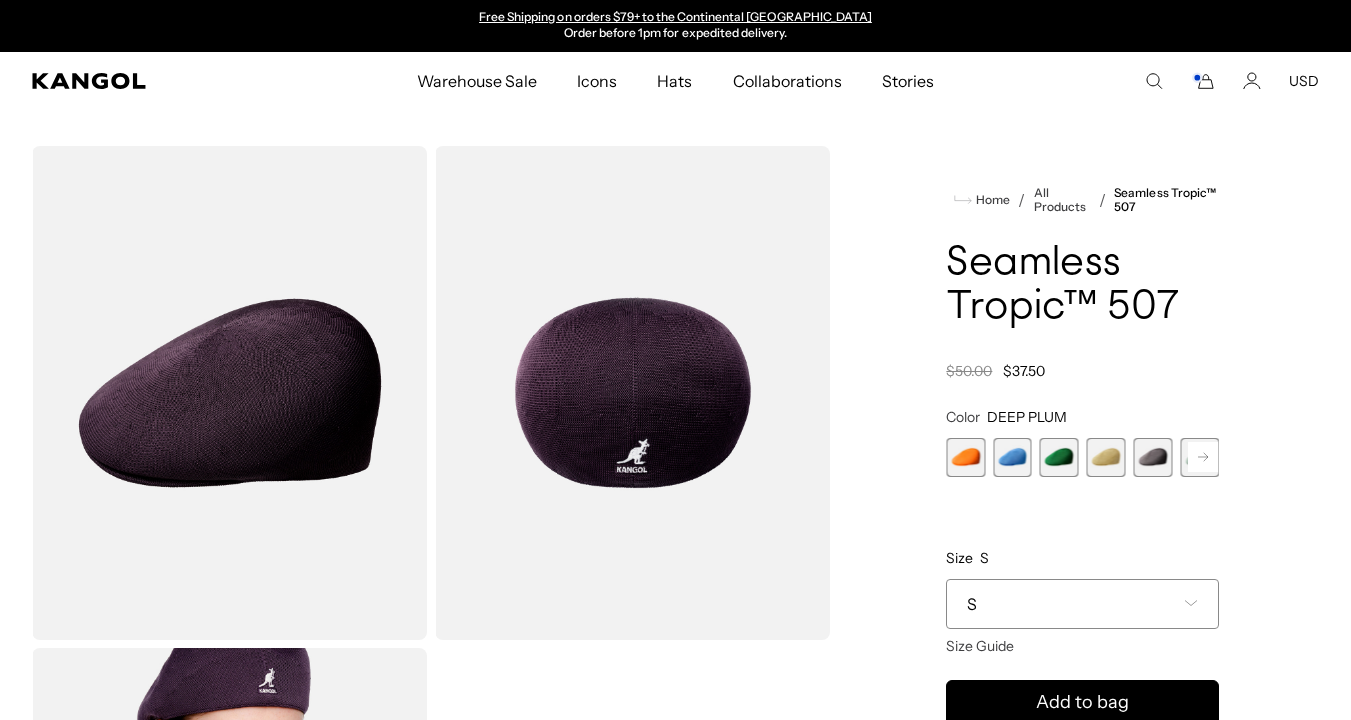 click 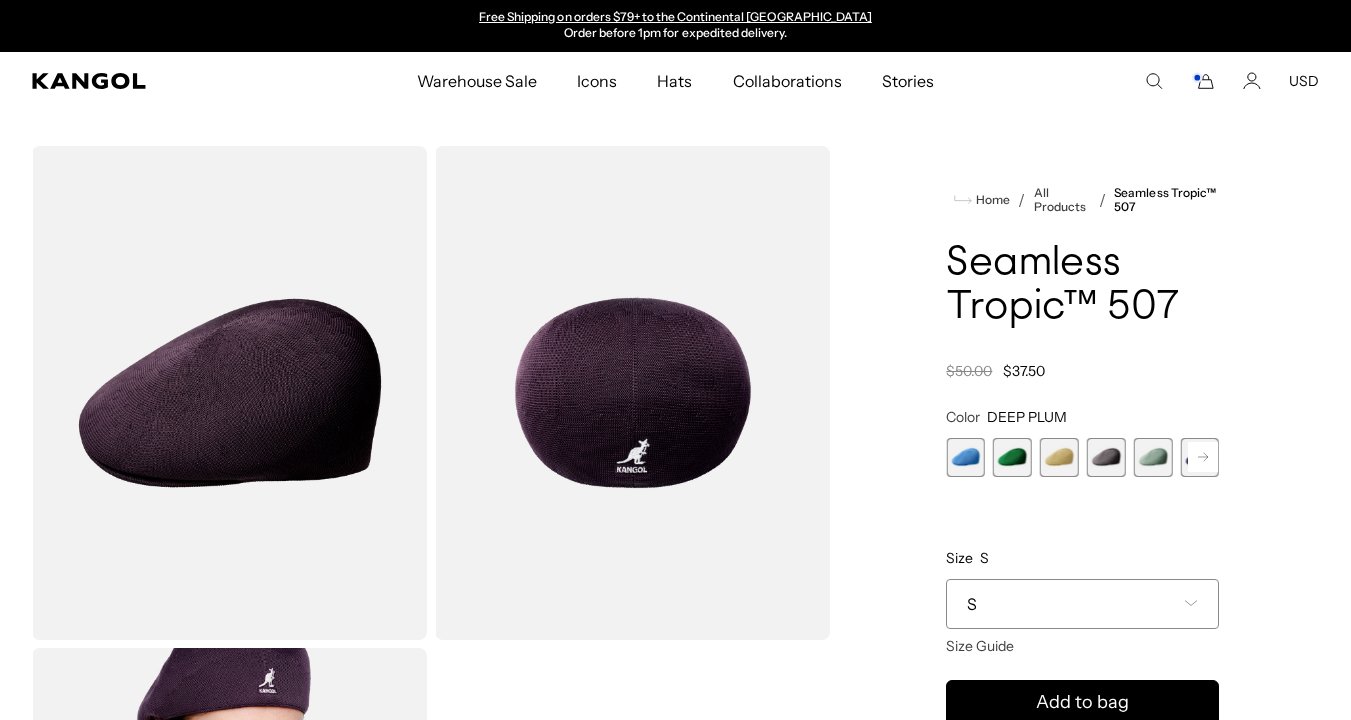 click 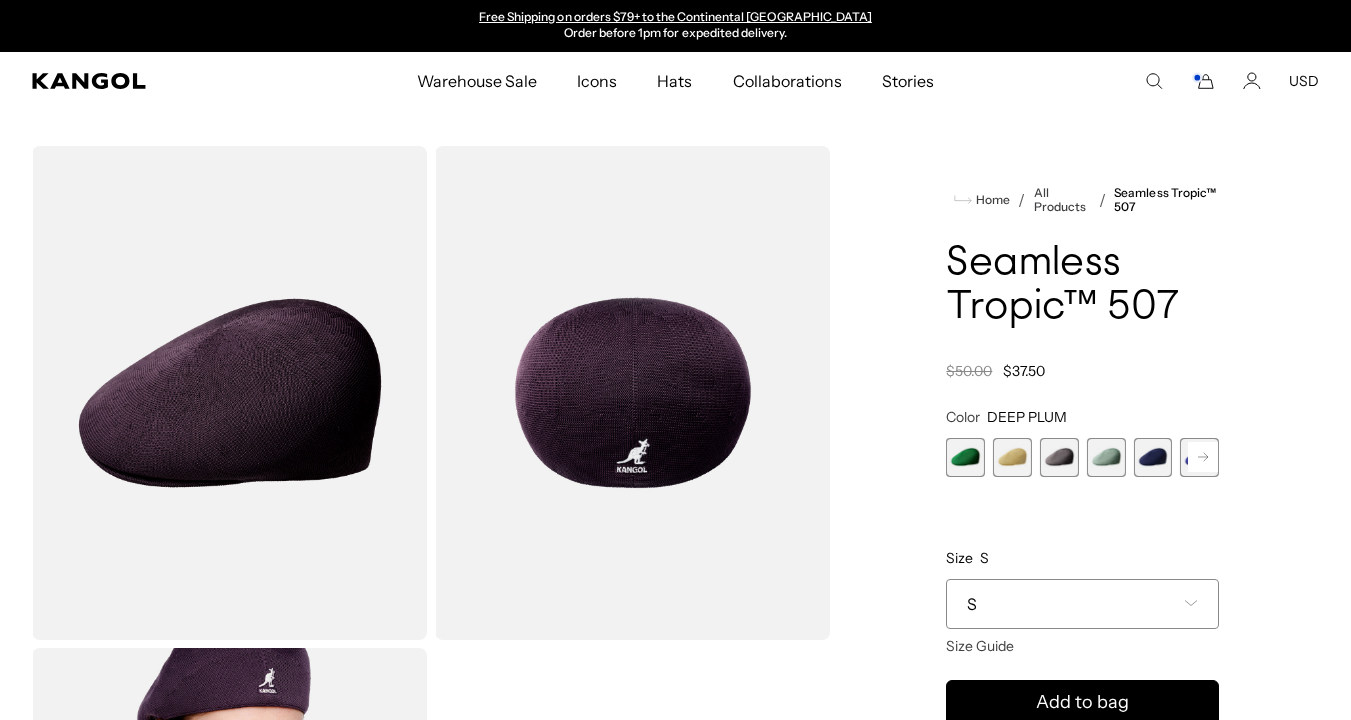 click 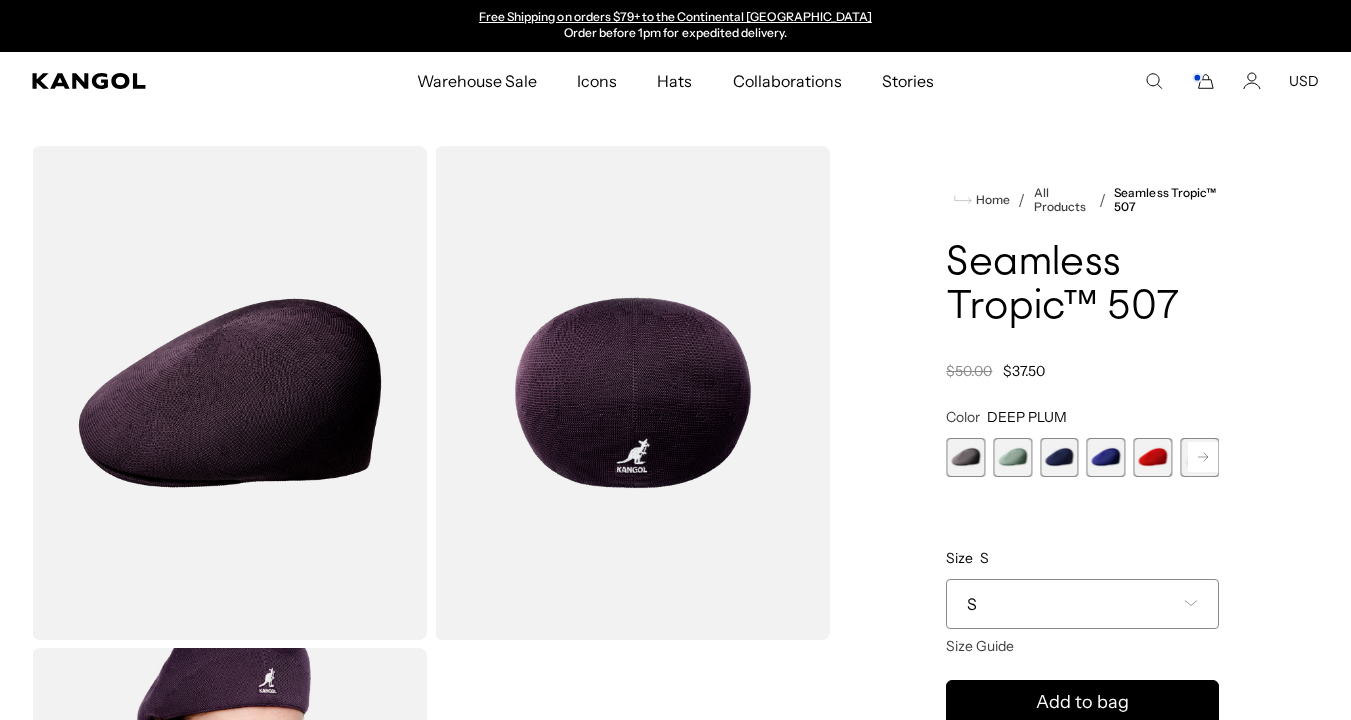 click 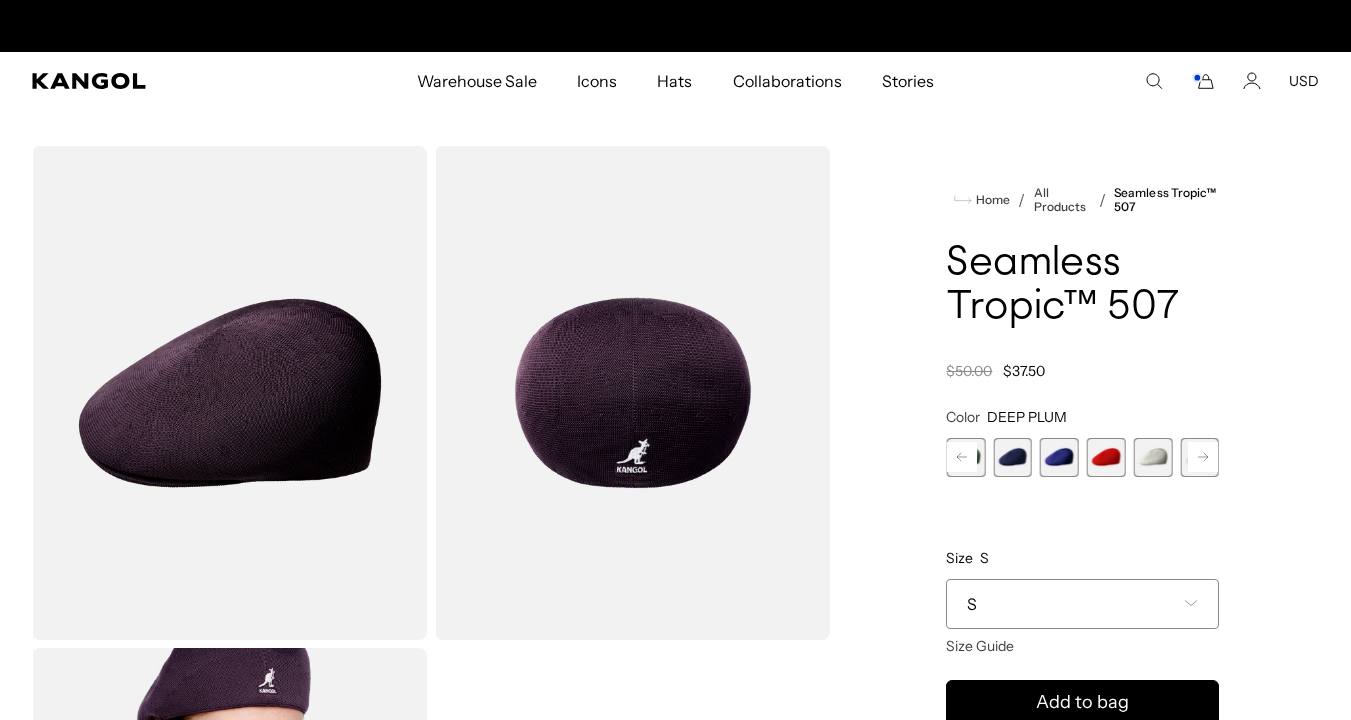 scroll, scrollTop: 0, scrollLeft: 0, axis: both 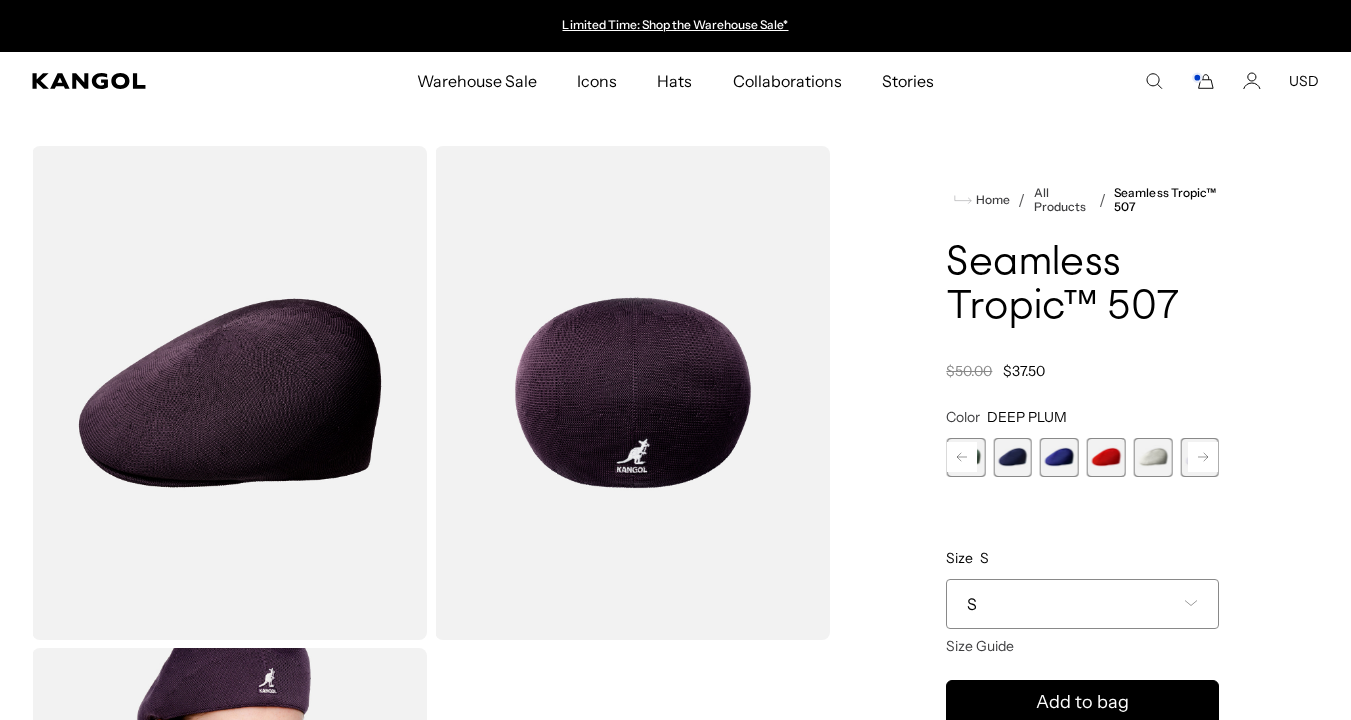 click at bounding box center (1012, 457) 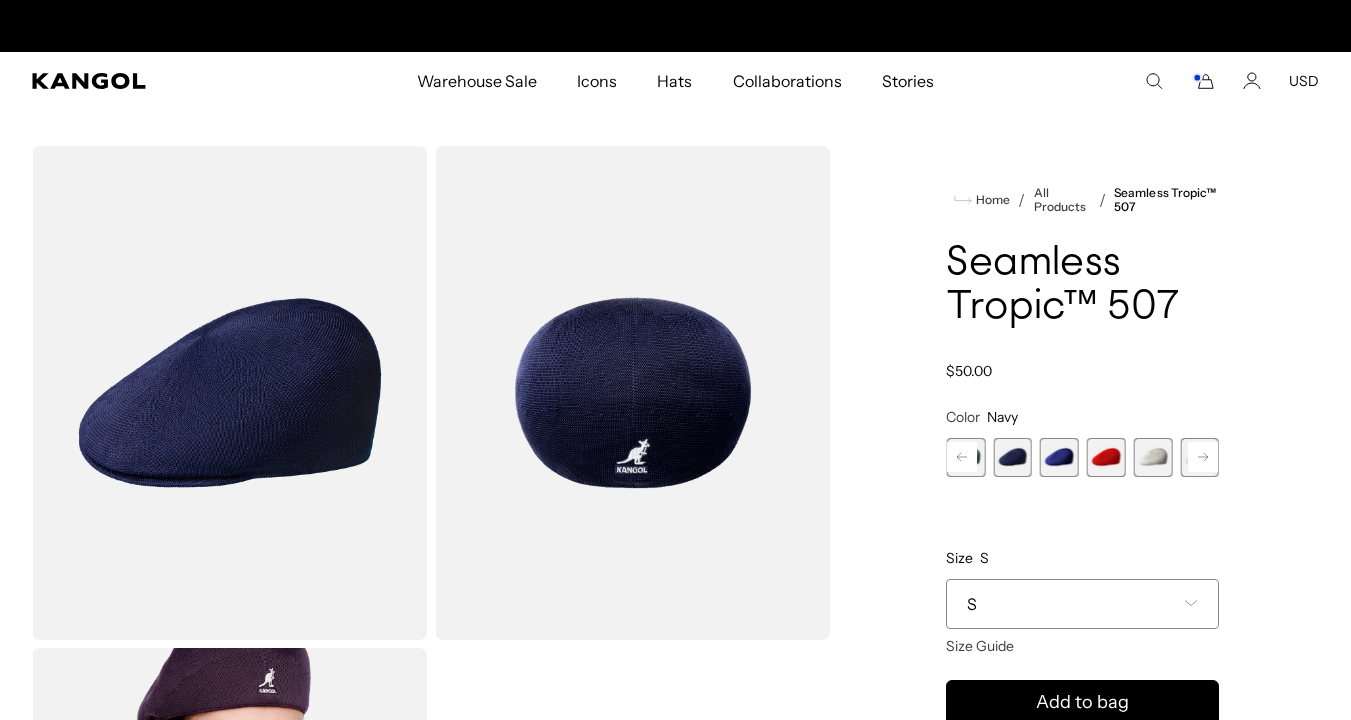scroll, scrollTop: 0, scrollLeft: 412, axis: horizontal 